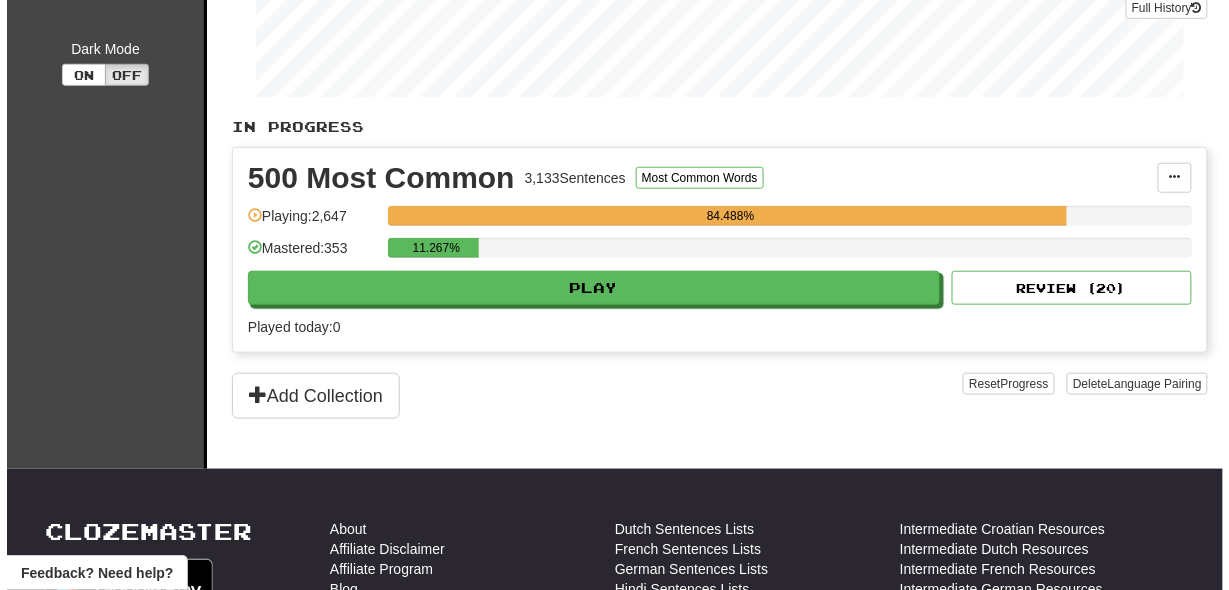 scroll, scrollTop: 362, scrollLeft: 0, axis: vertical 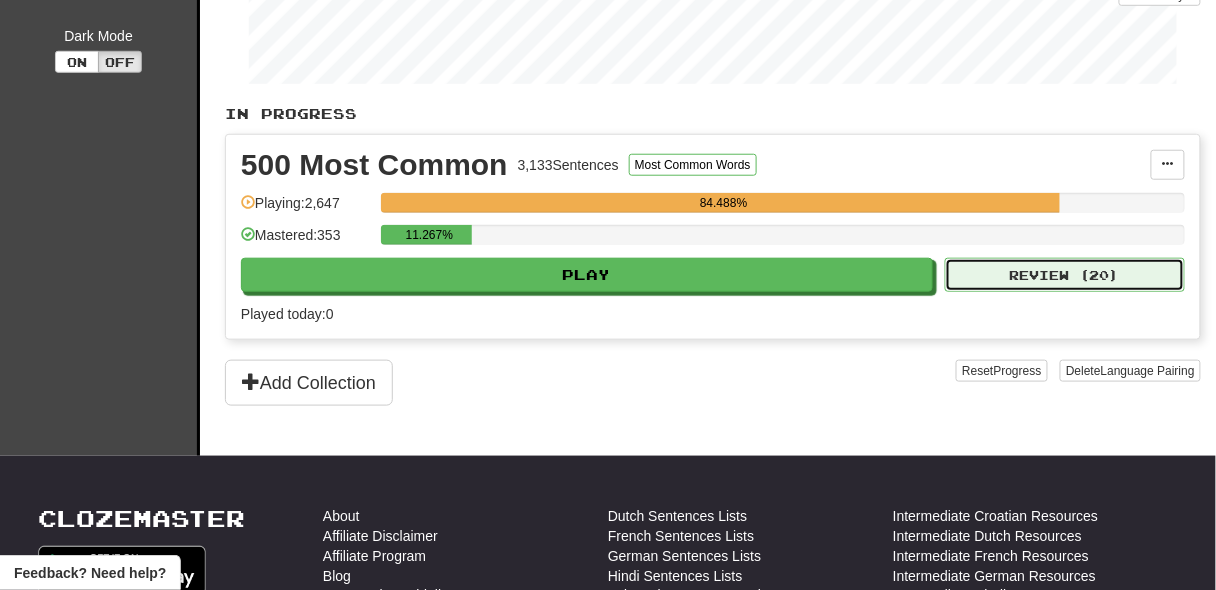 click on "Review ( 20 )" at bounding box center (1065, 275) 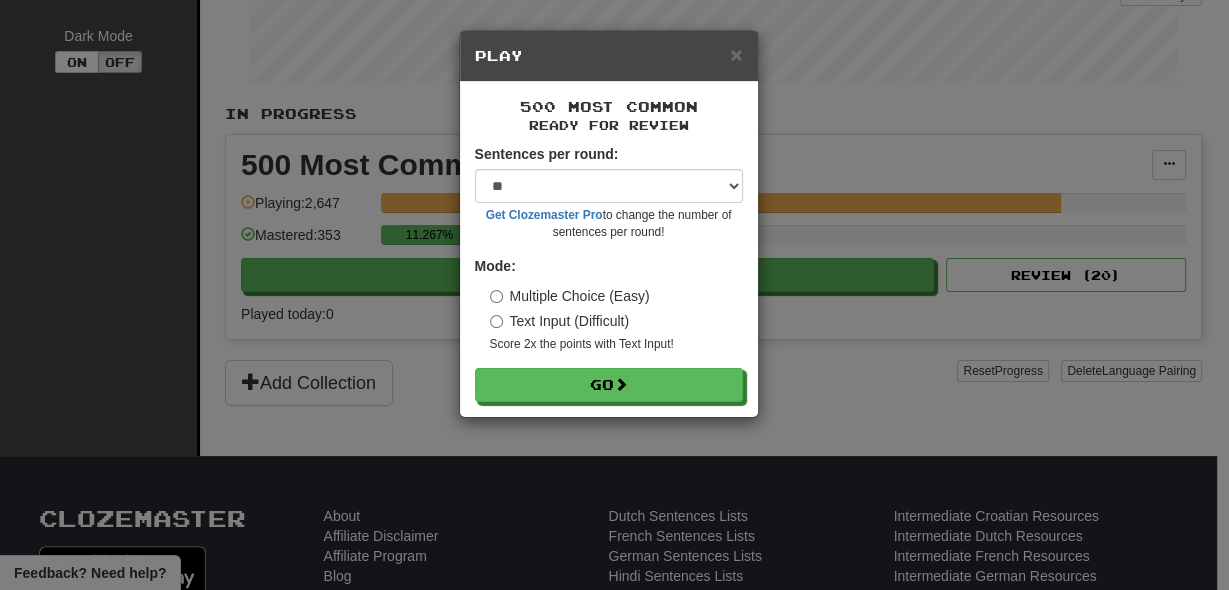 click on "Text Input (Difficult)" at bounding box center (560, 321) 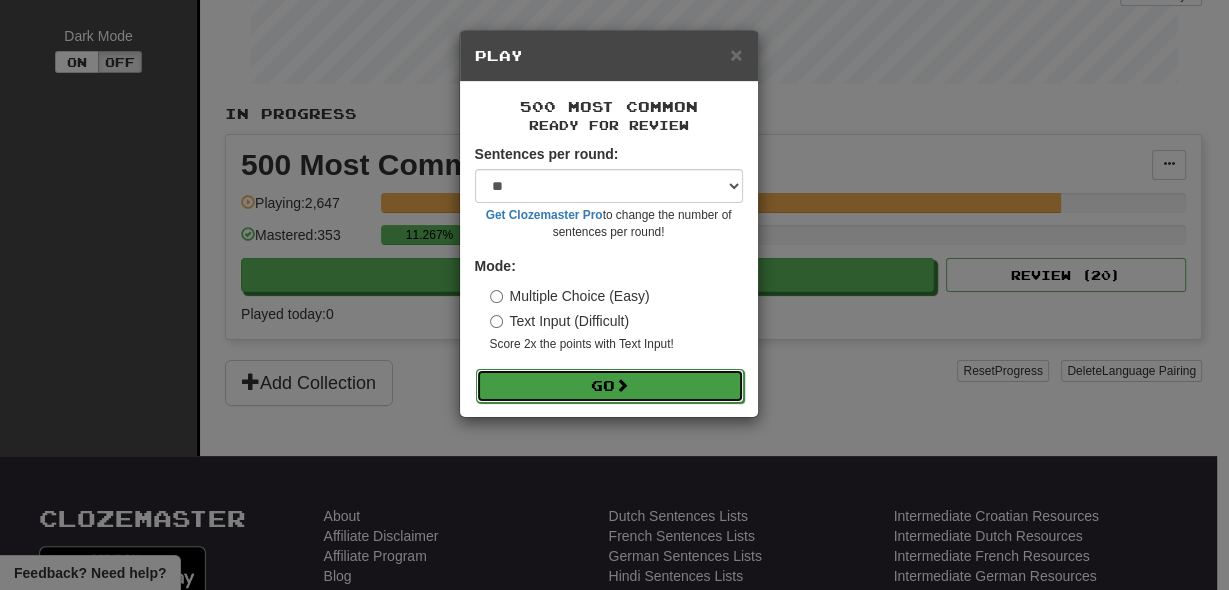 click on "Go" at bounding box center (610, 386) 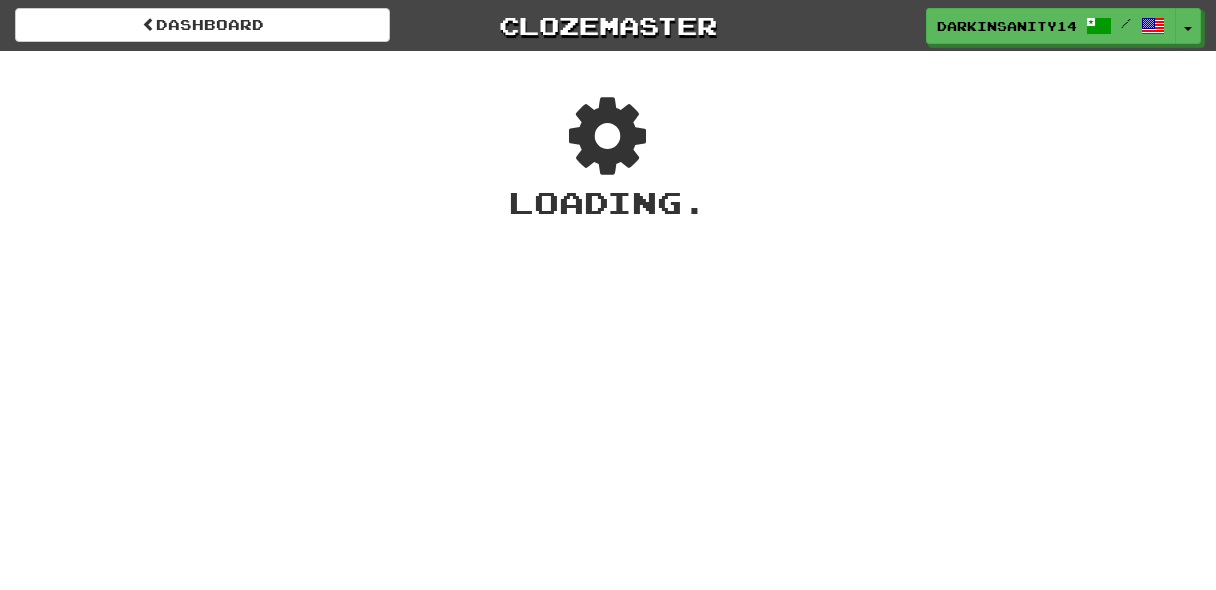 scroll, scrollTop: 0, scrollLeft: 0, axis: both 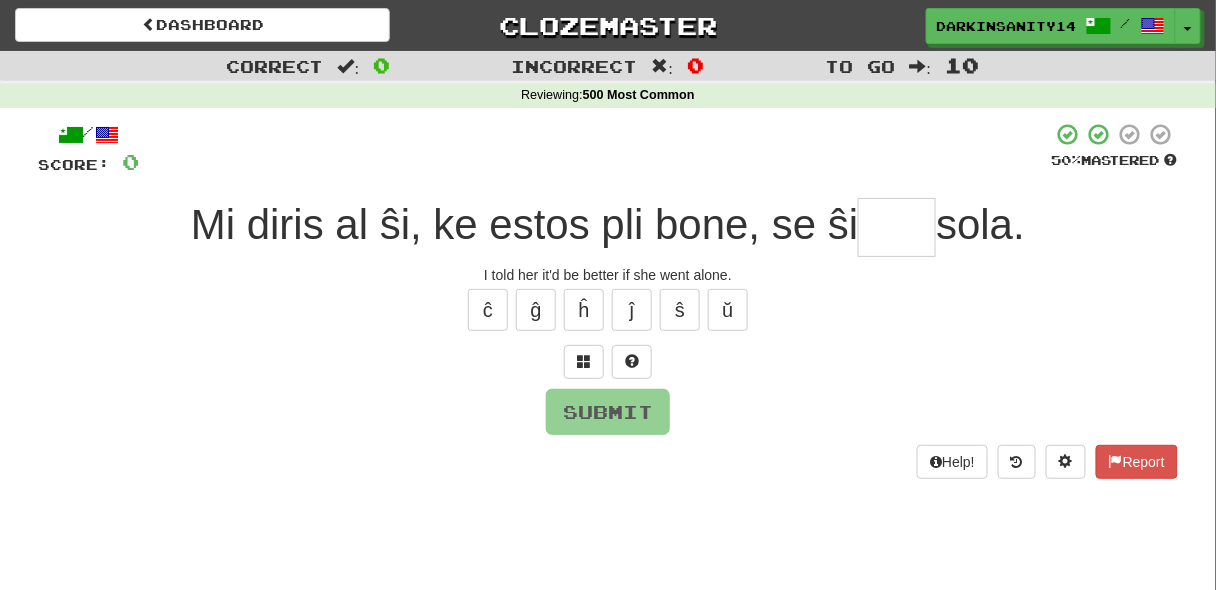 paste on "**********" 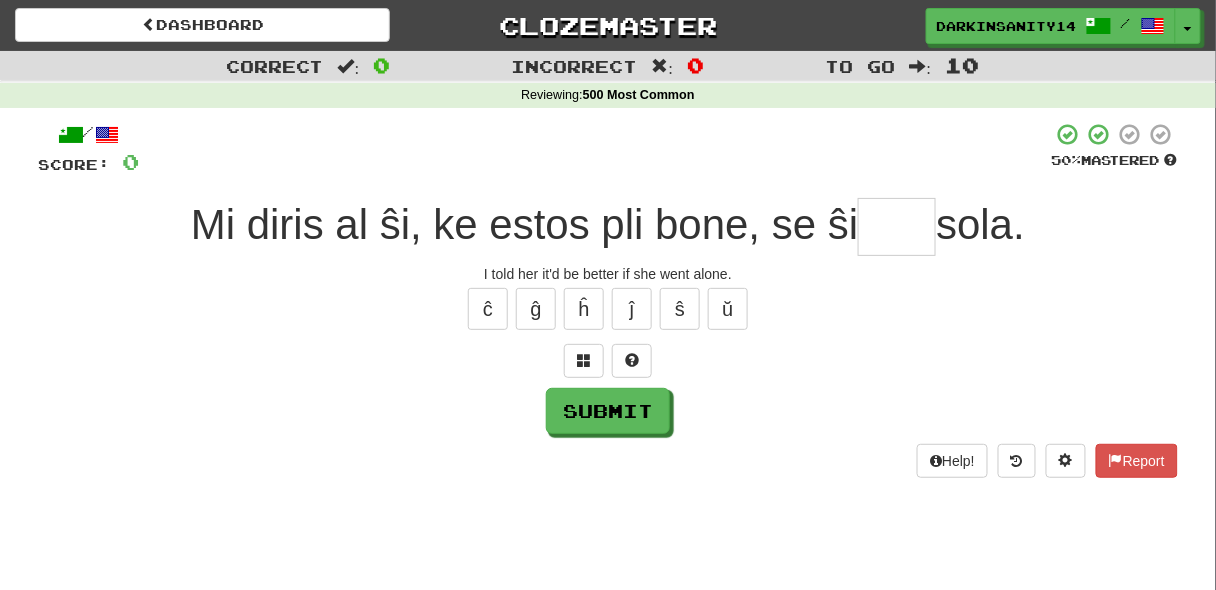 scroll, scrollTop: 0, scrollLeft: 0, axis: both 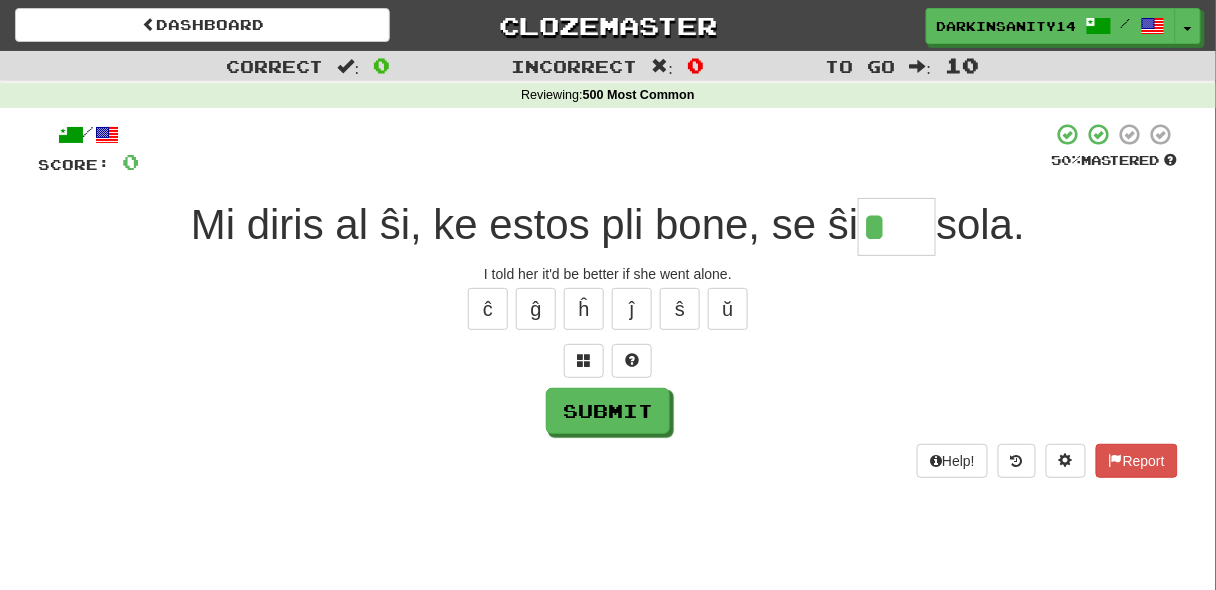 type on "*" 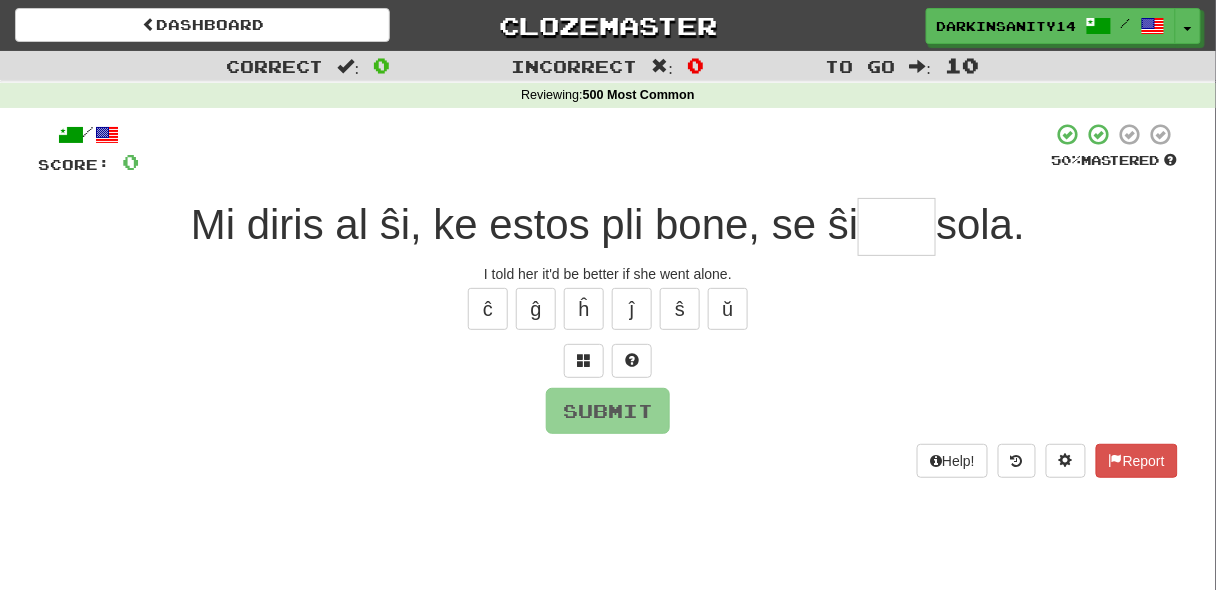 paste on "*" 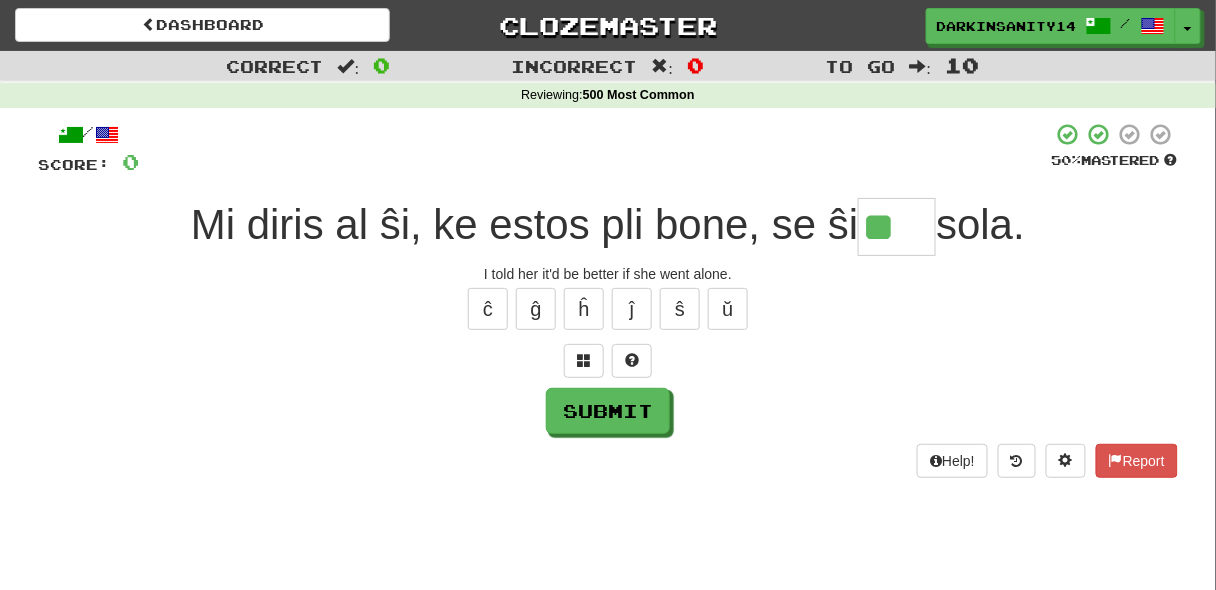 paste on "*" 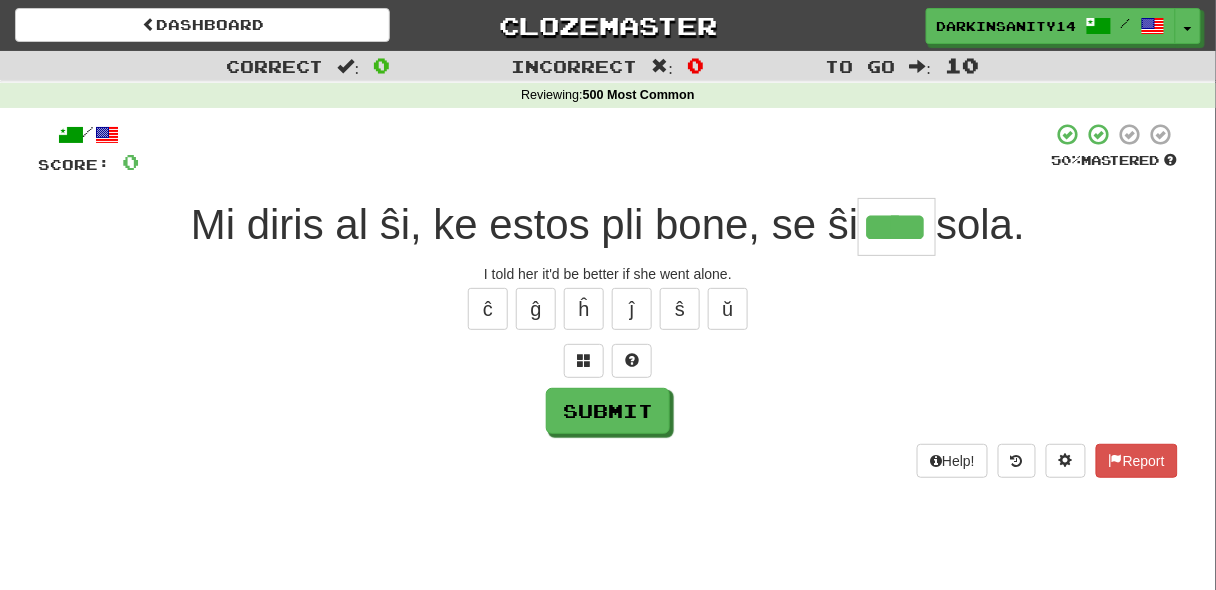 type on "****" 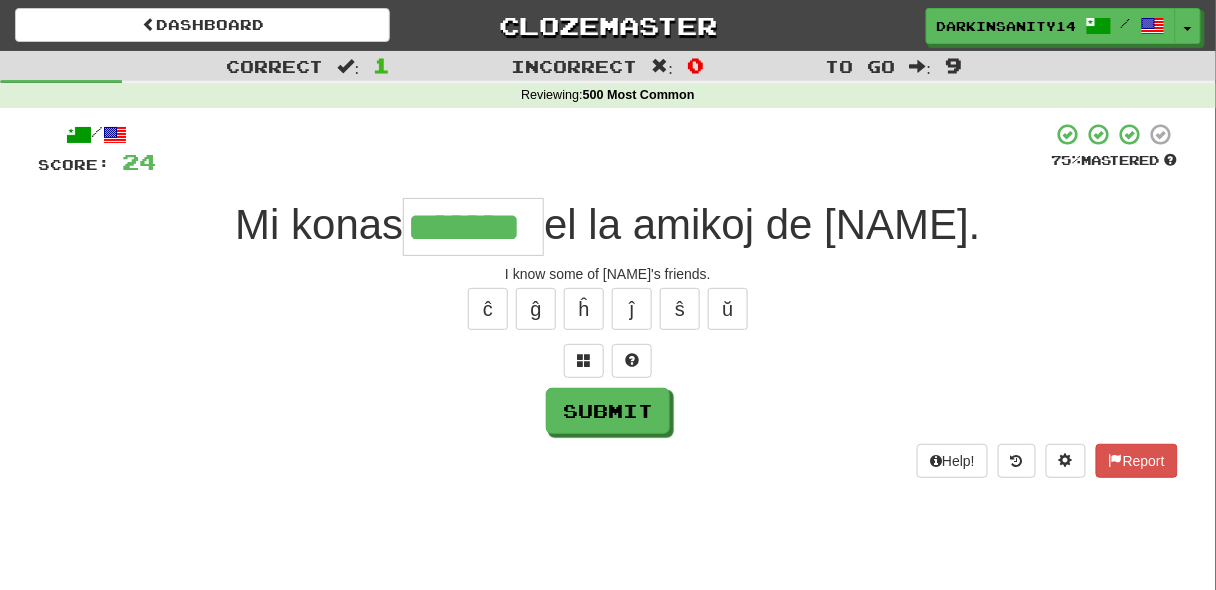 type on "*******" 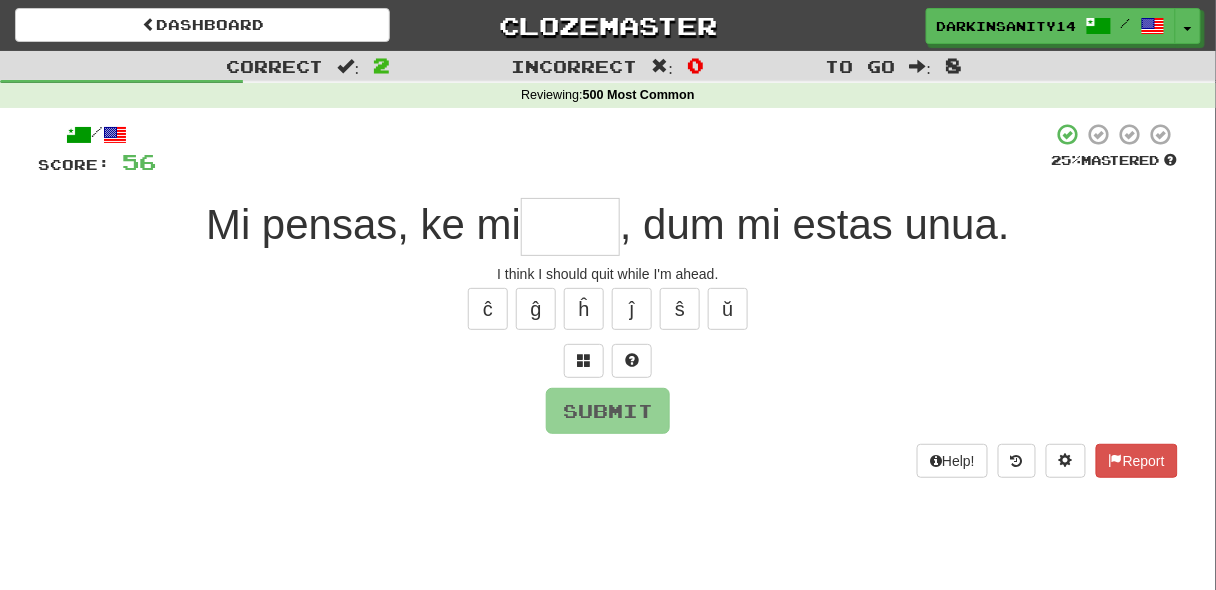 type on "*" 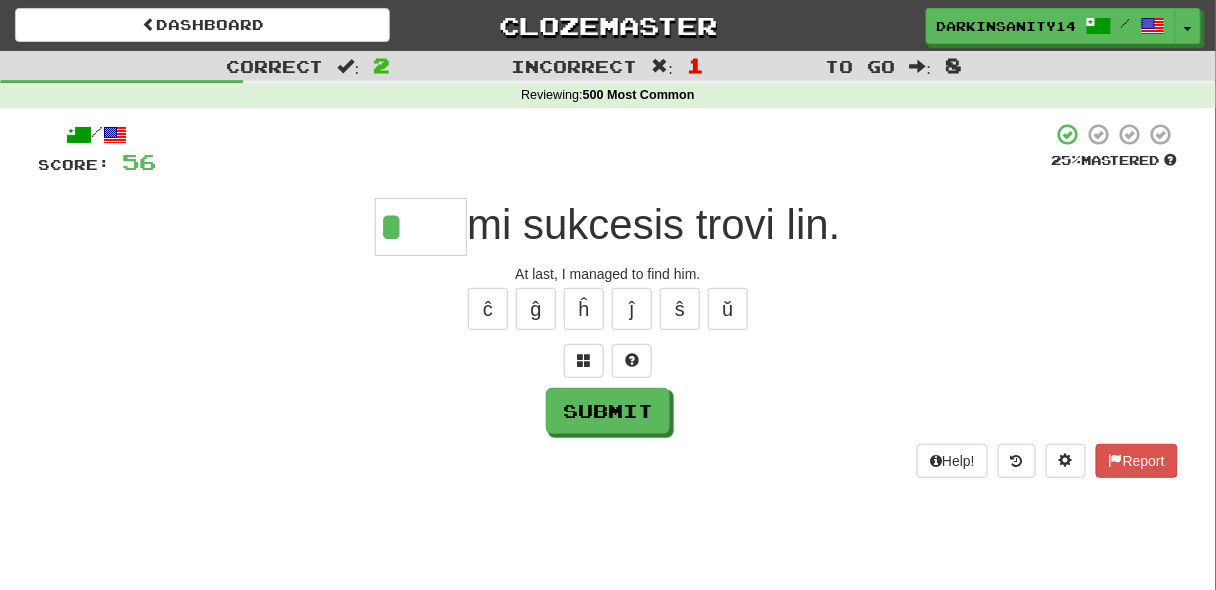 paste on "*" 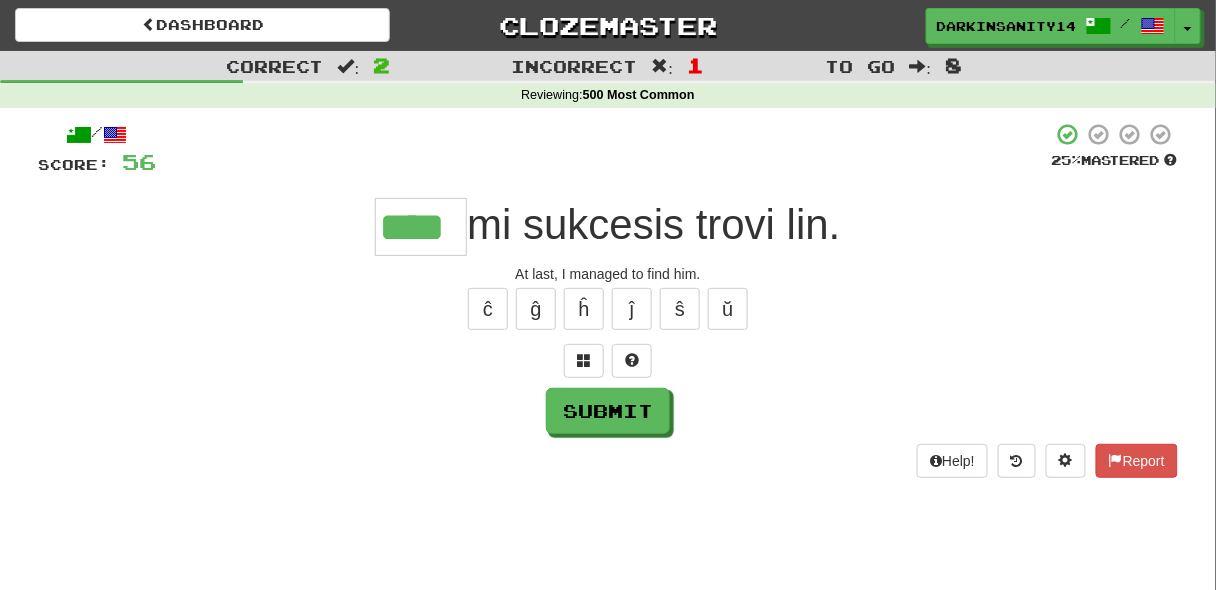 type on "****" 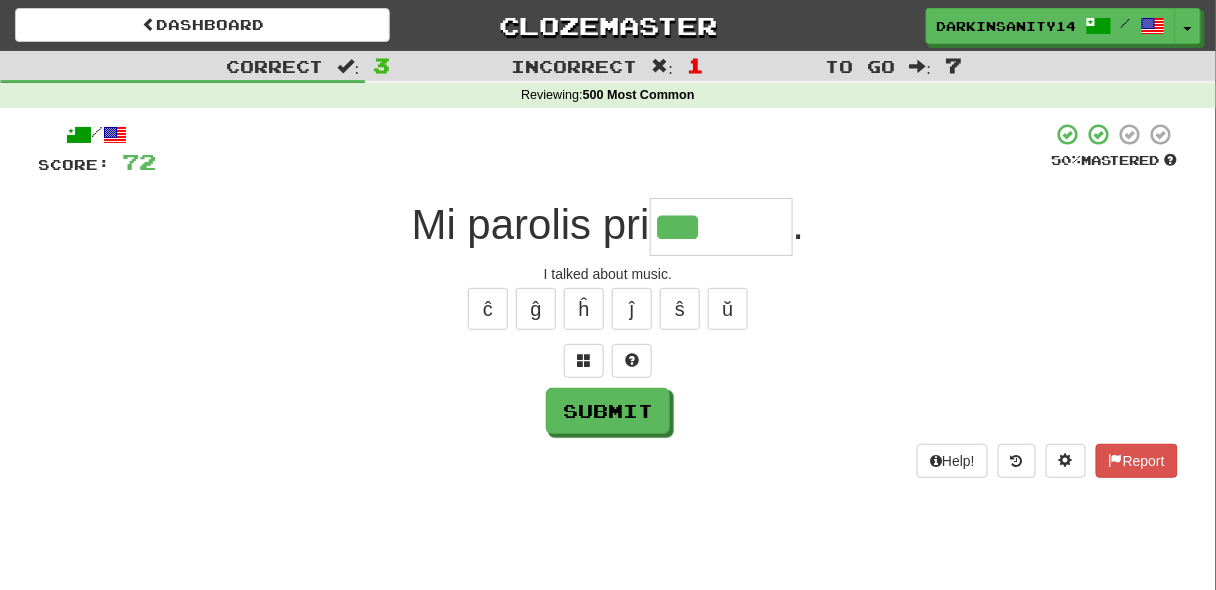paste on "*" 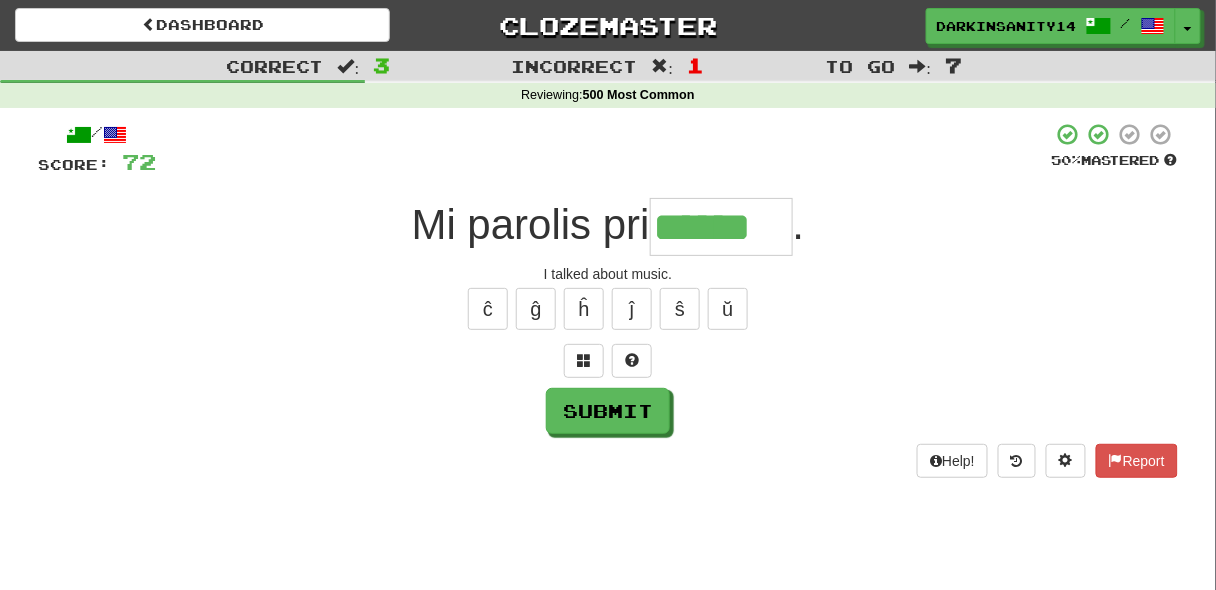 type on "******" 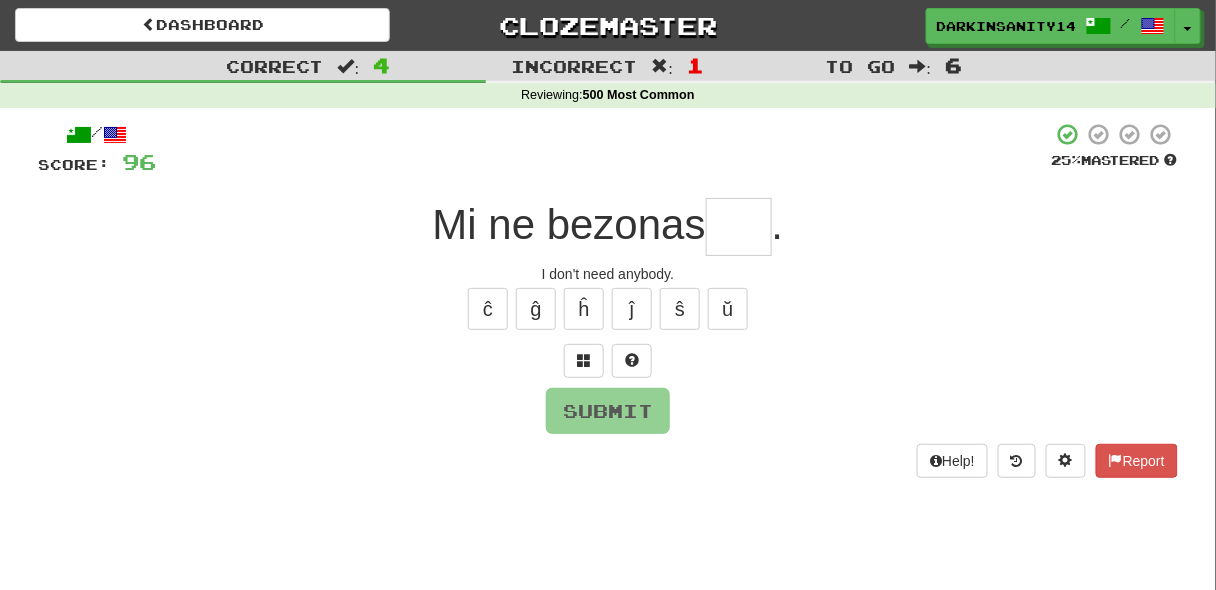 type on "*" 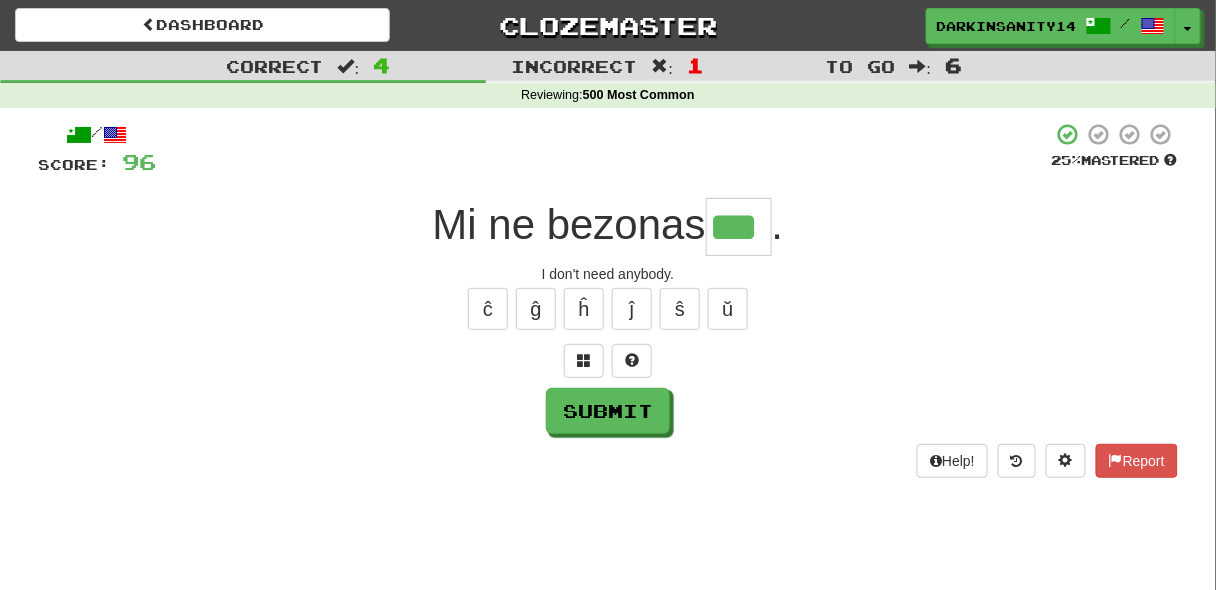 type on "***" 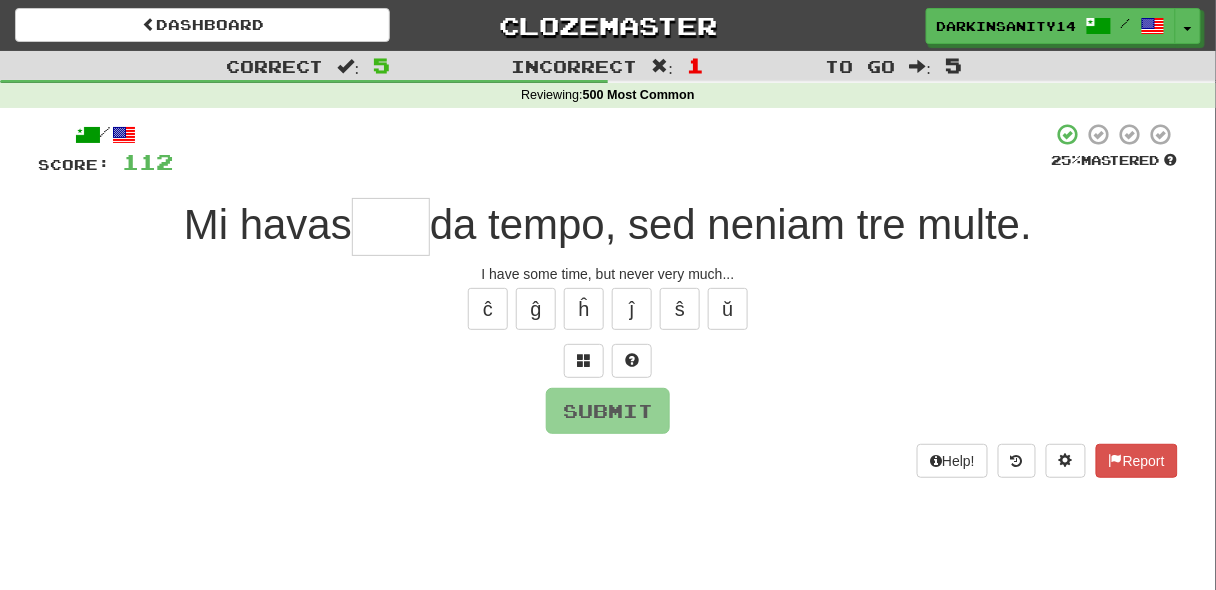 paste on "*" 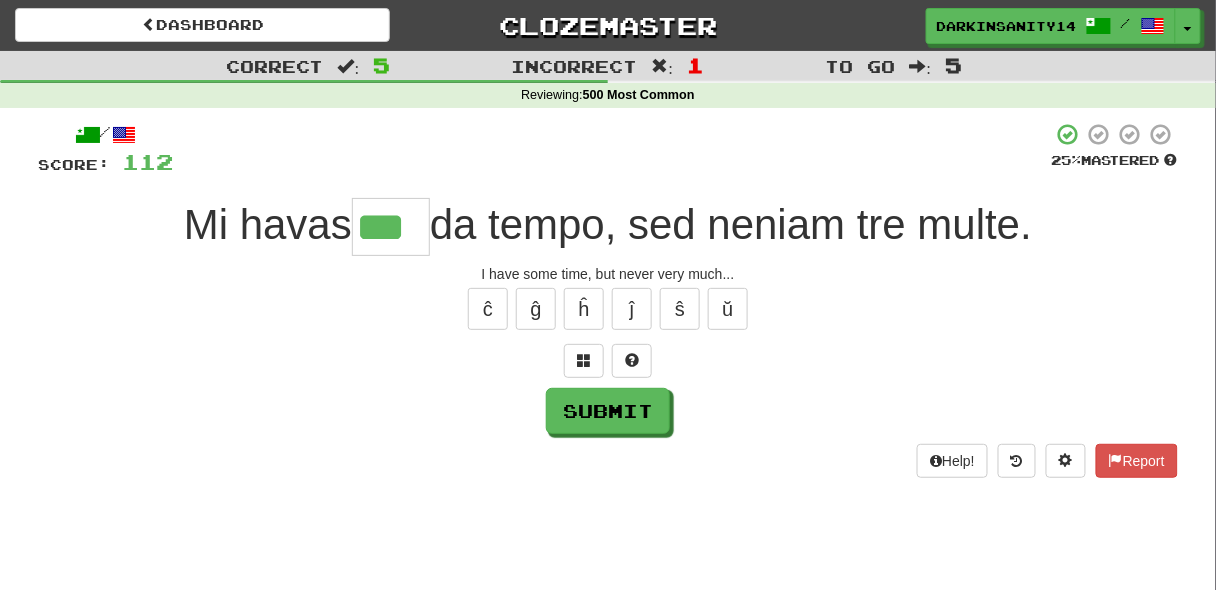type on "***" 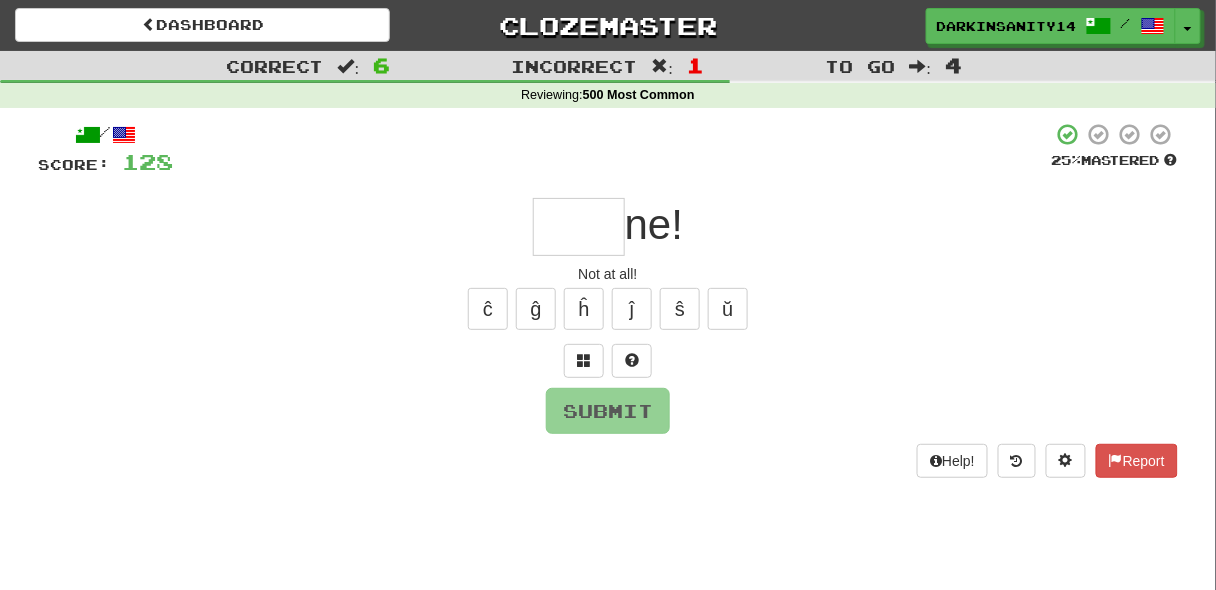 type on "****" 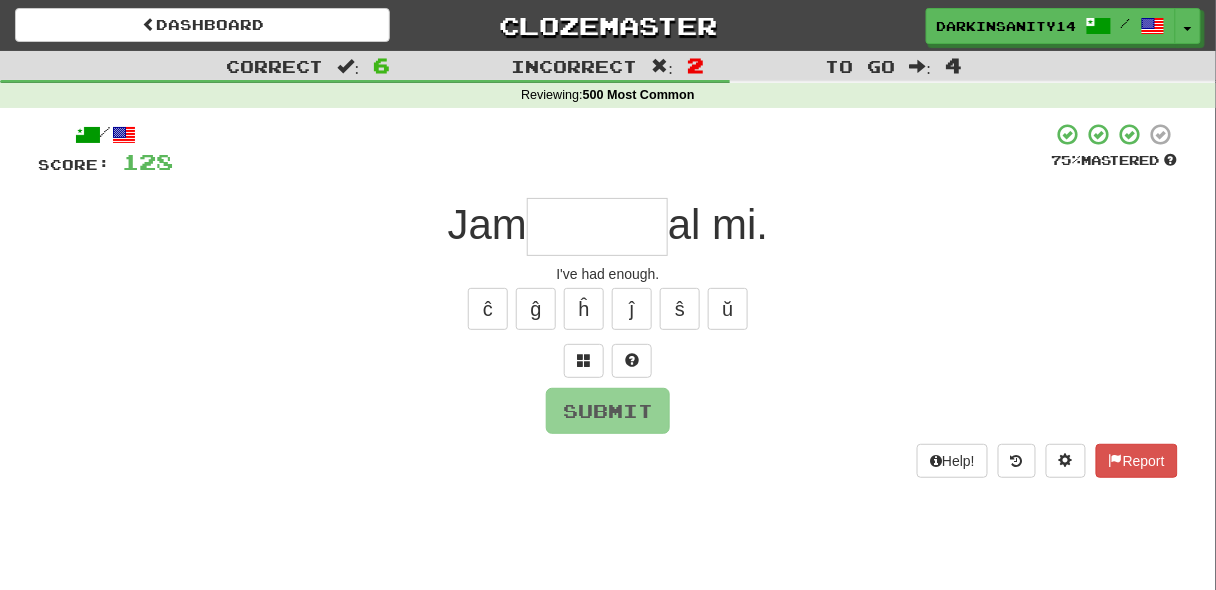 type on "*******" 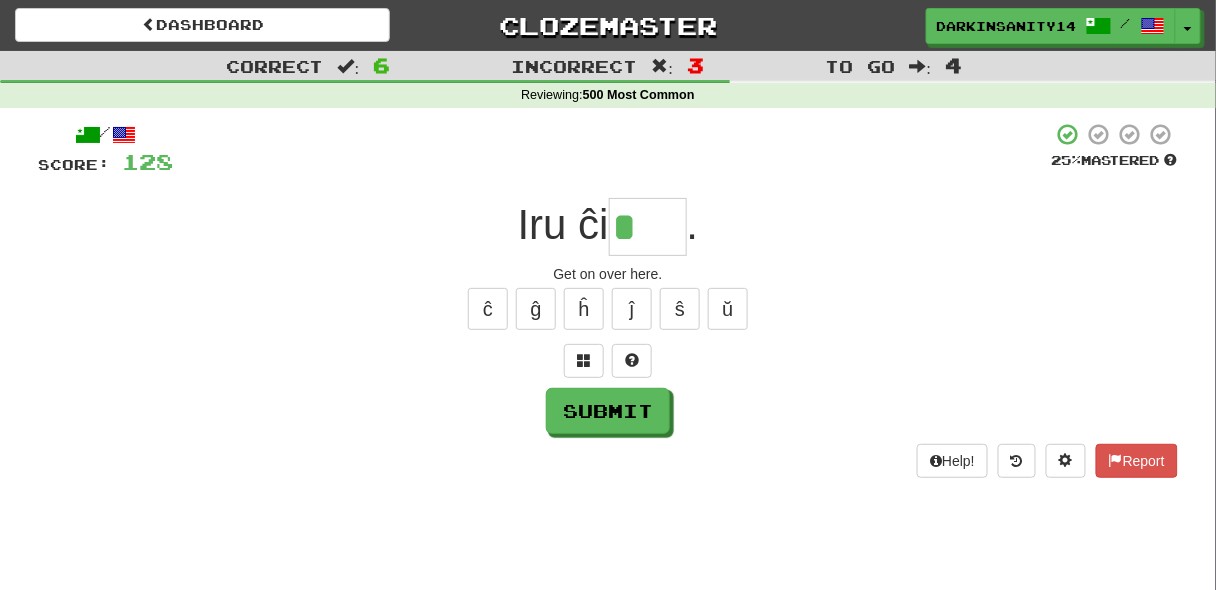 paste on "*" 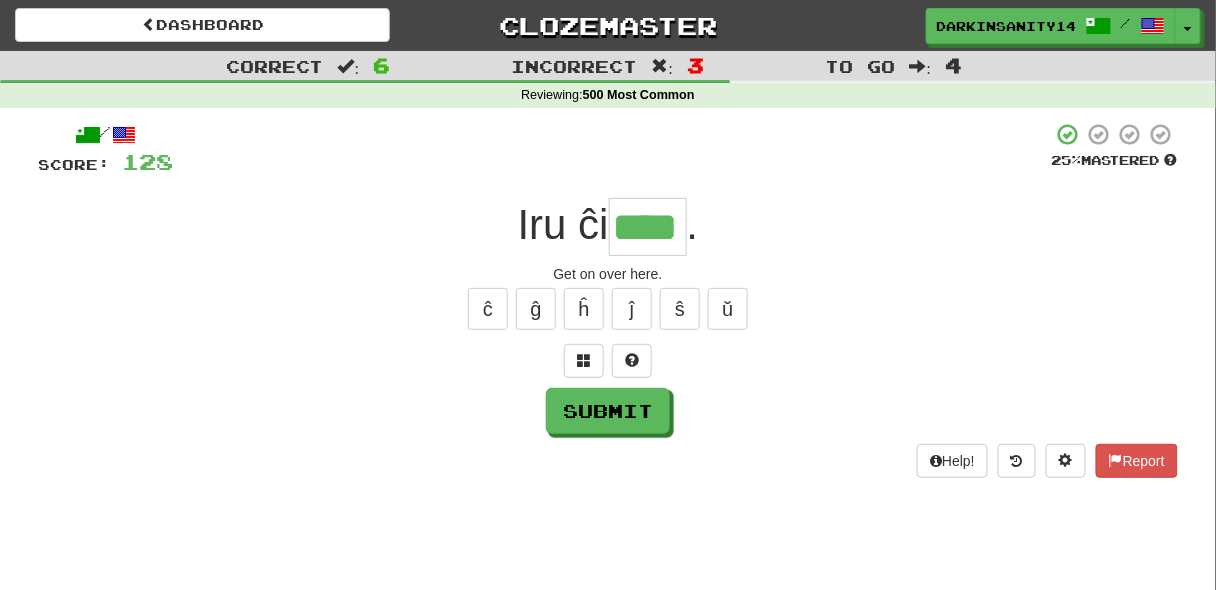 type on "****" 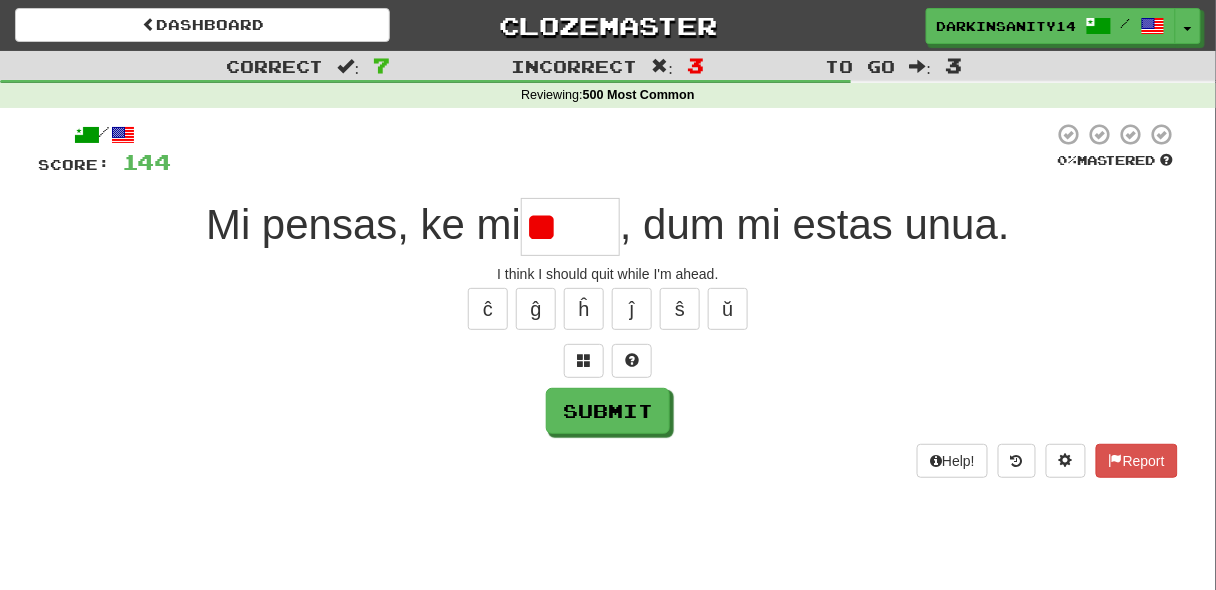 type on "*" 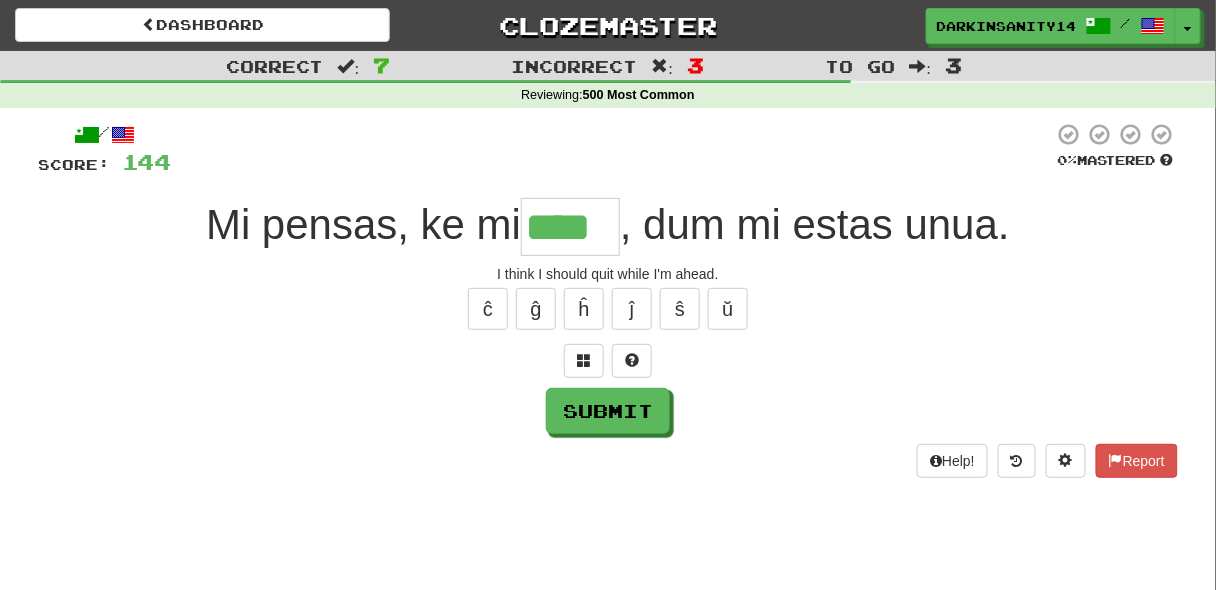 type on "****" 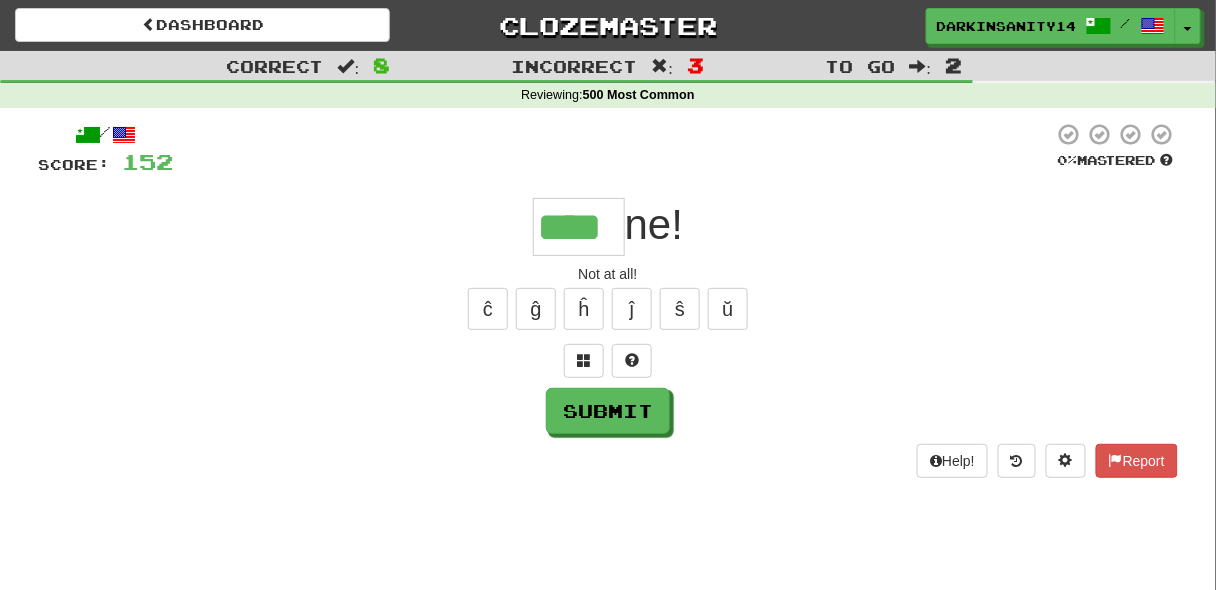 type on "****" 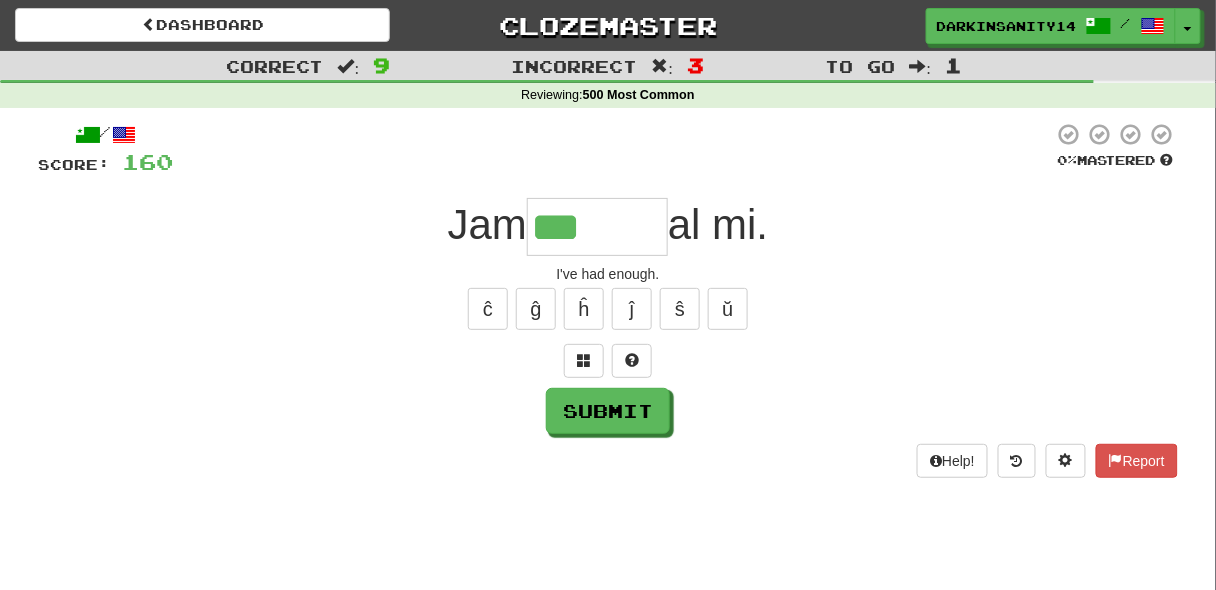 paste on "*" 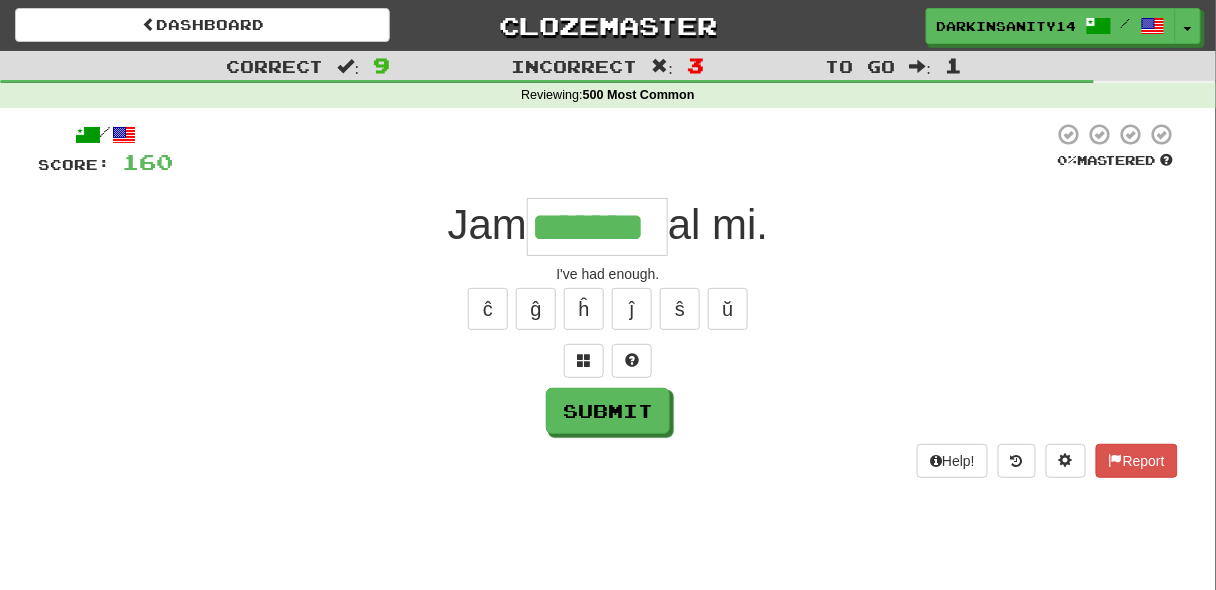 type on "*******" 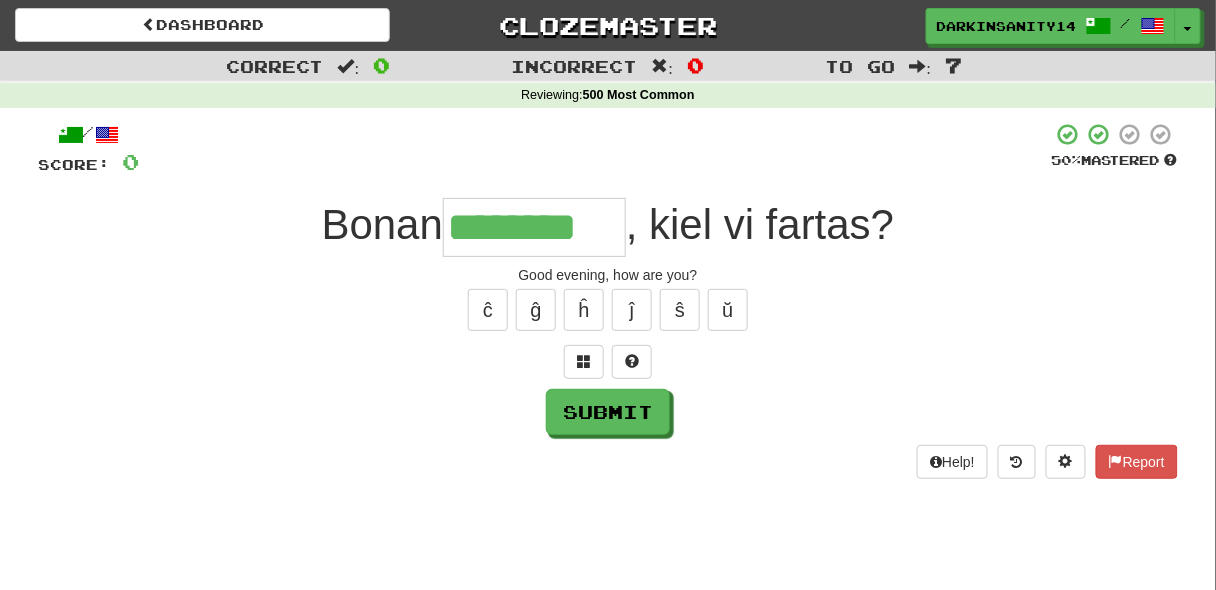 type on "********" 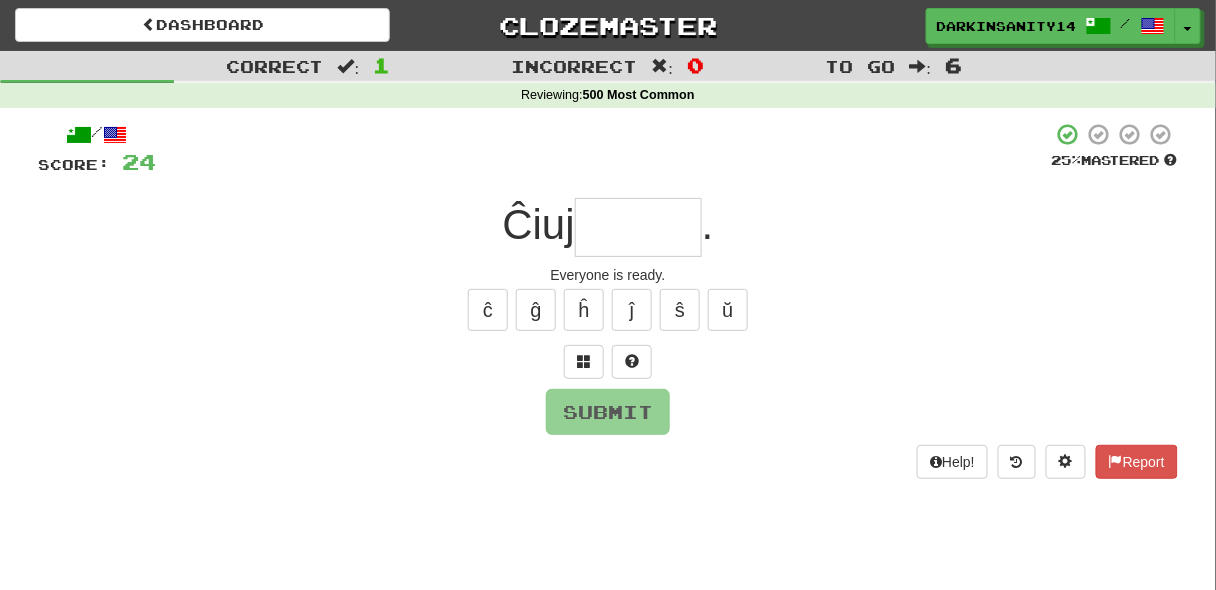 type on "******" 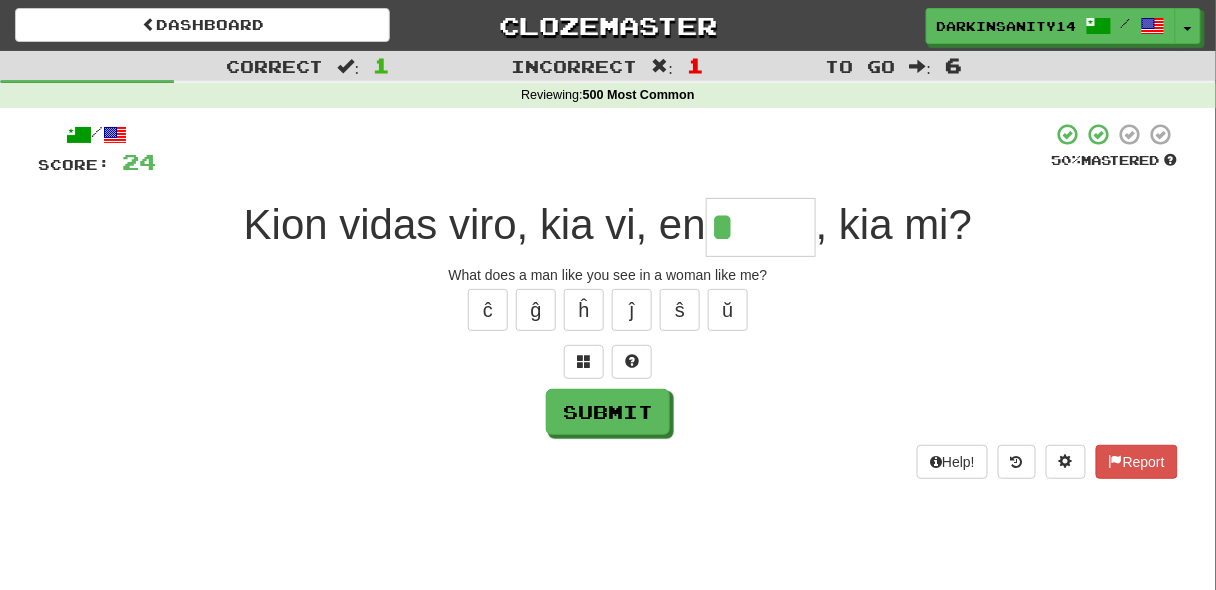 paste on "*" 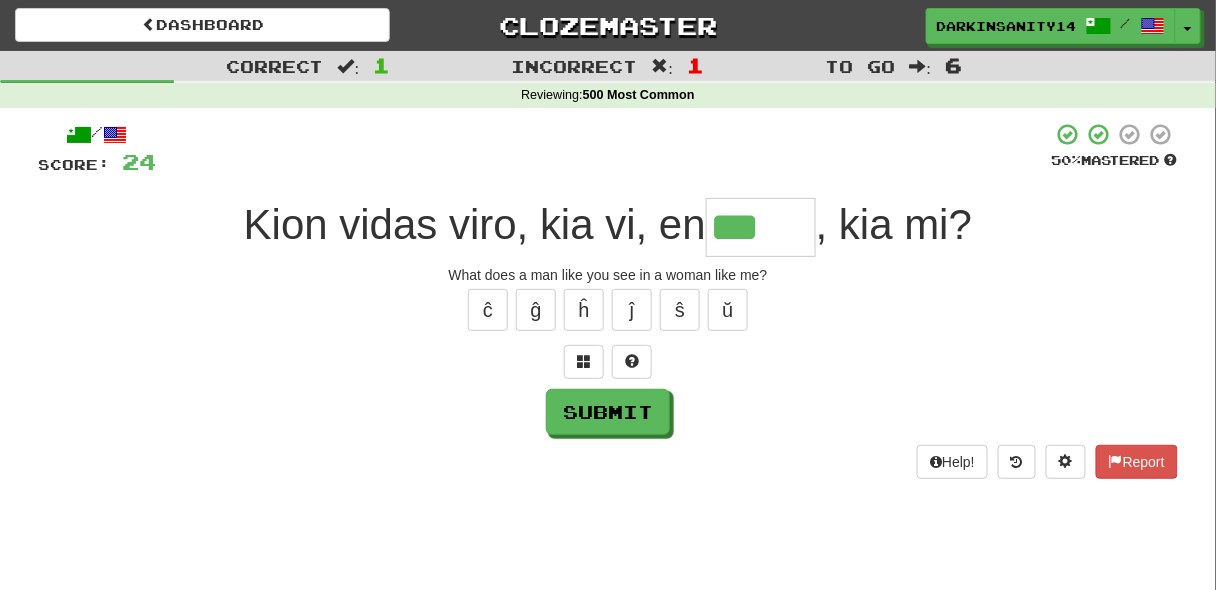 paste on "*" 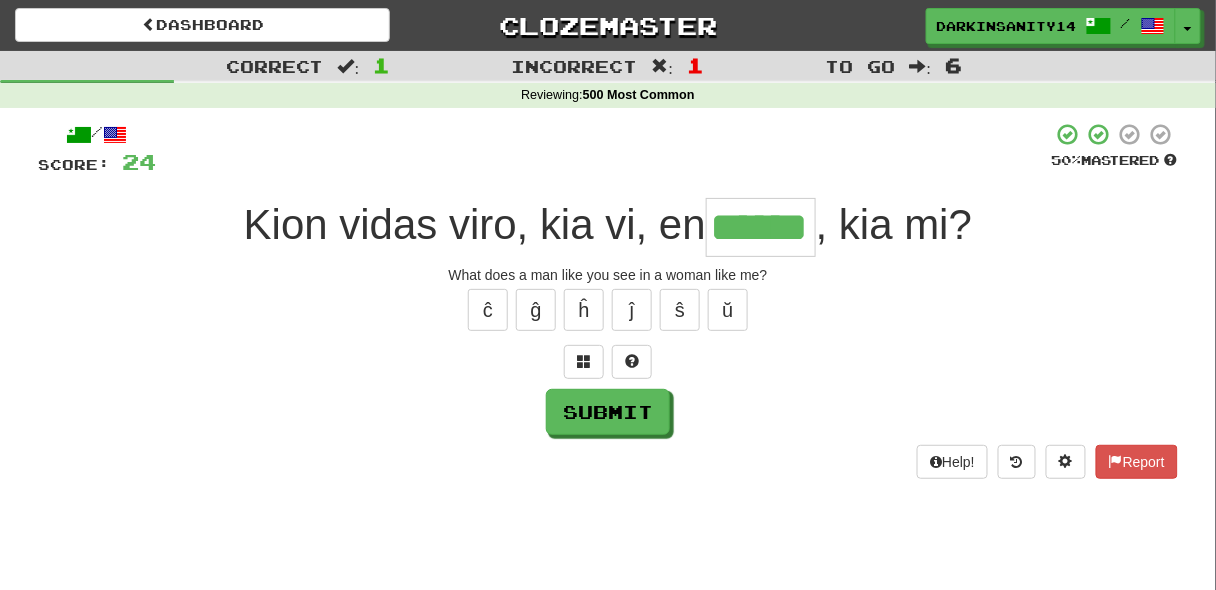 type on "******" 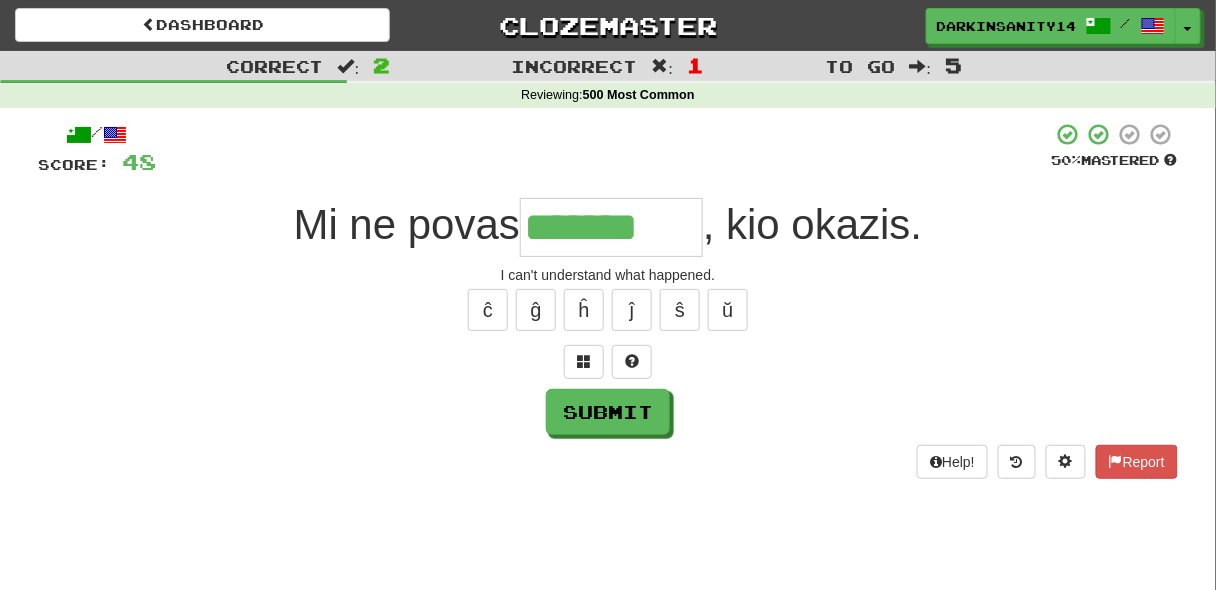 paste on "*" 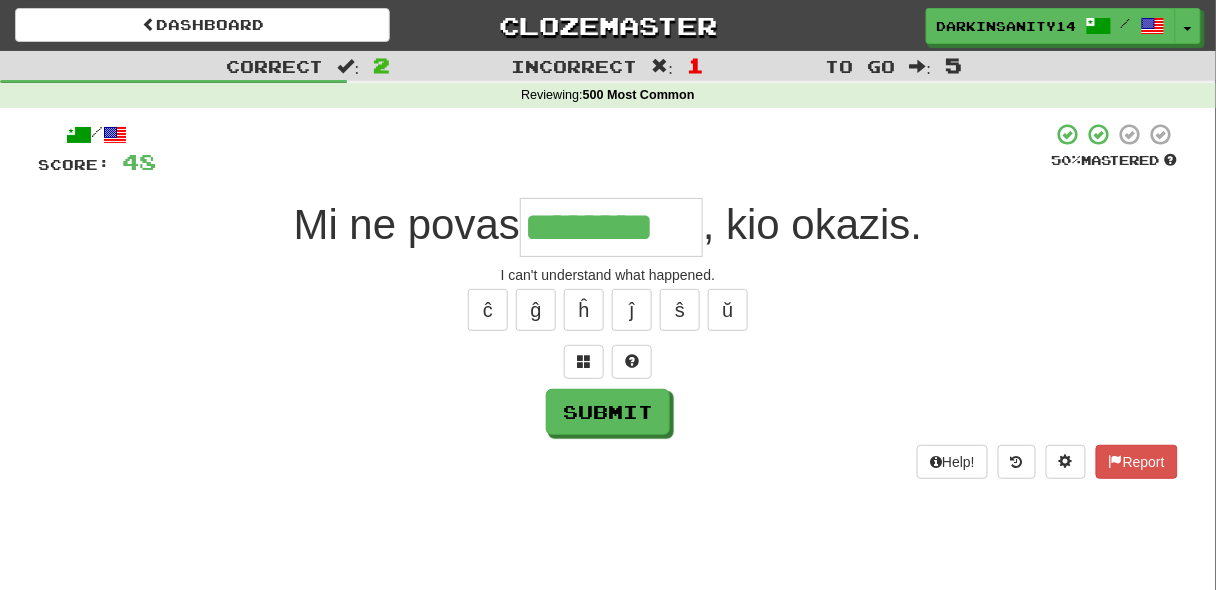 type on "********" 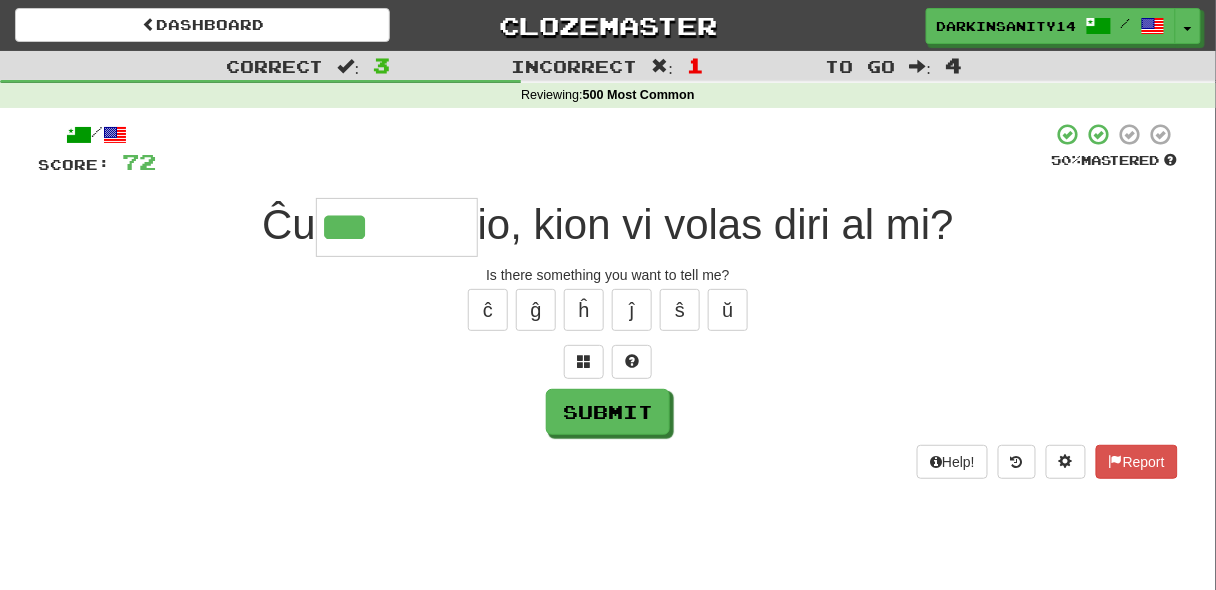 paste on "*" 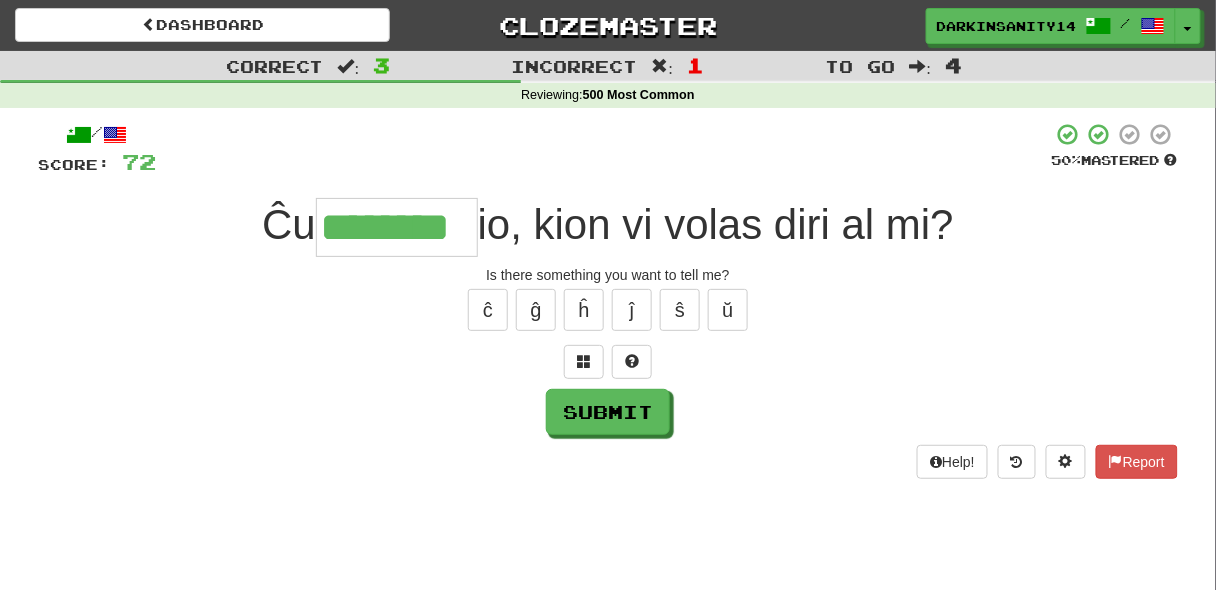 type on "********" 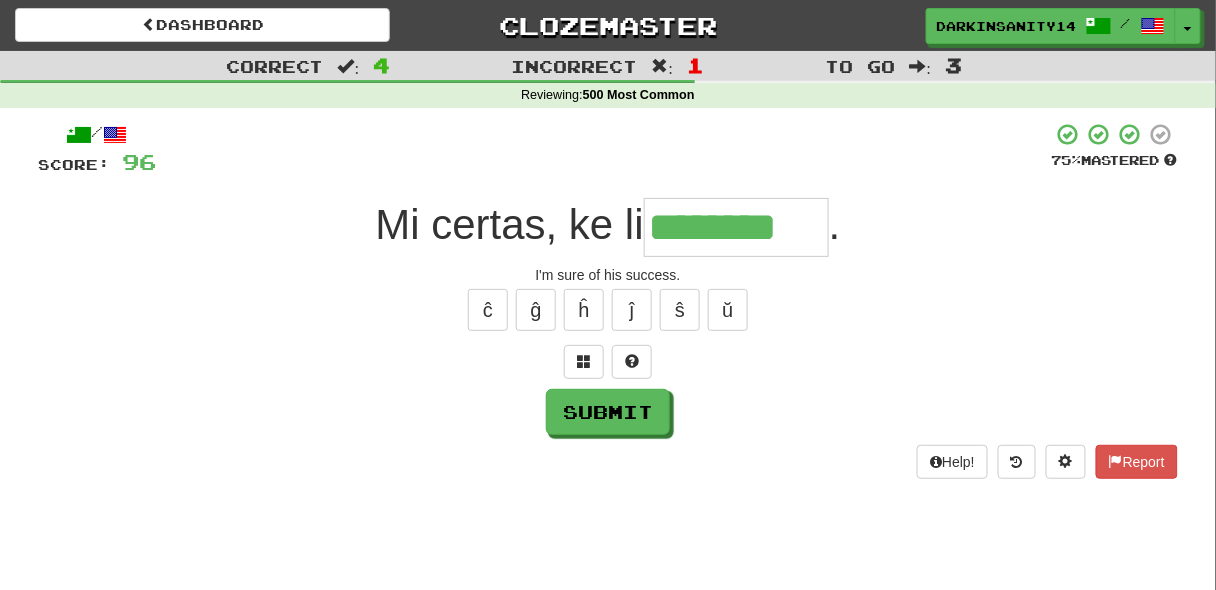type on "********" 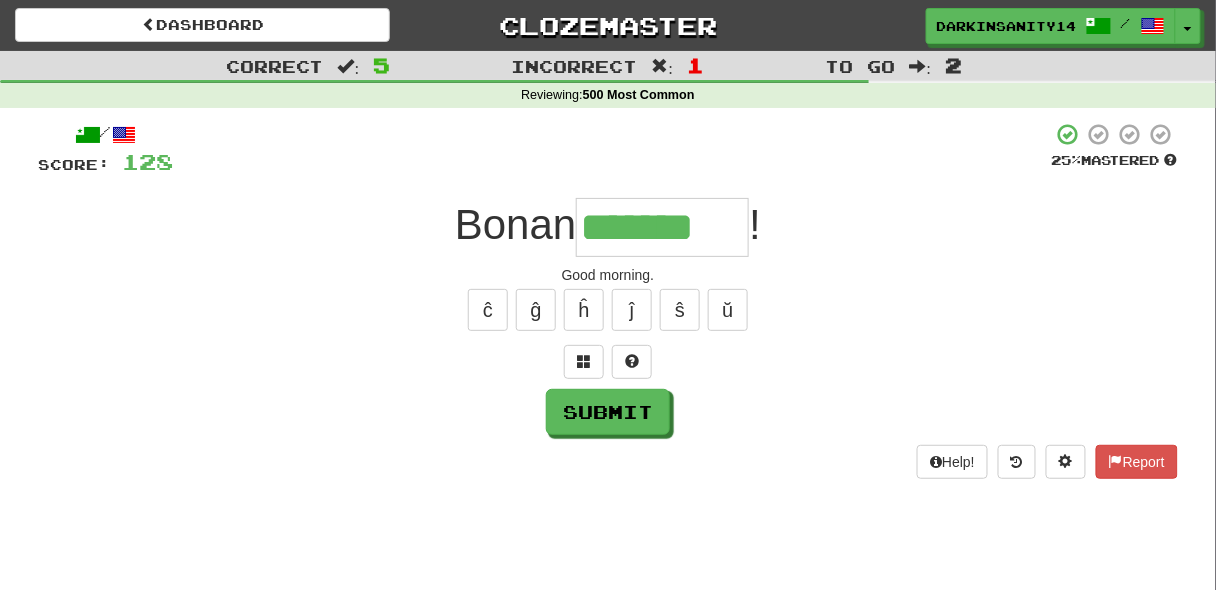 type on "*******" 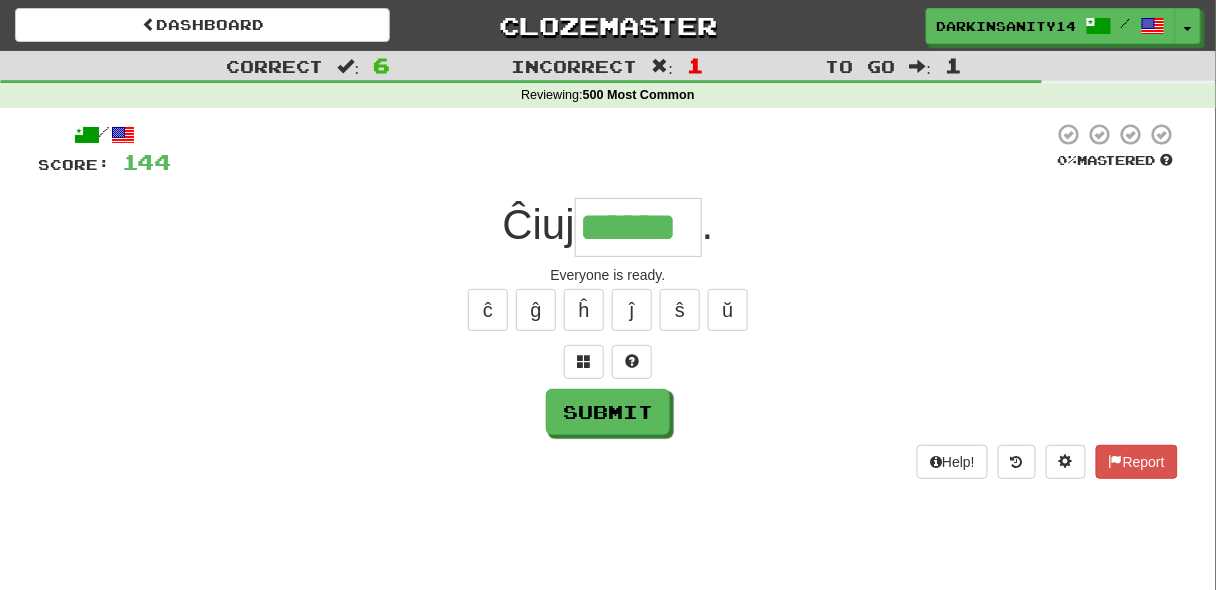 type on "******" 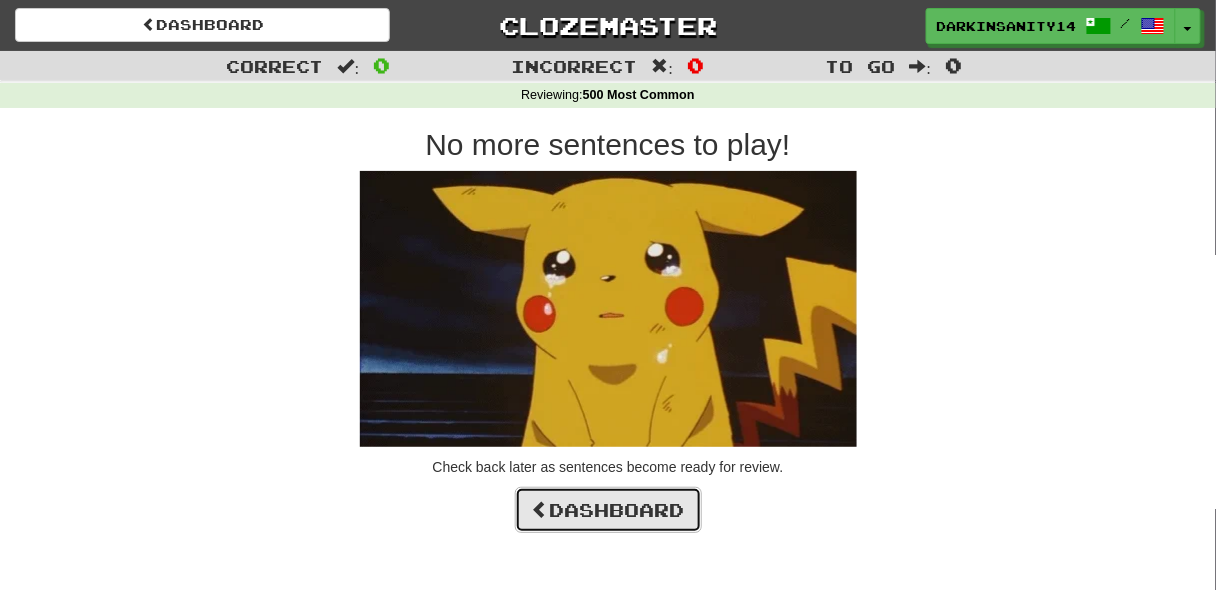 click on "Dashboard" at bounding box center [608, 510] 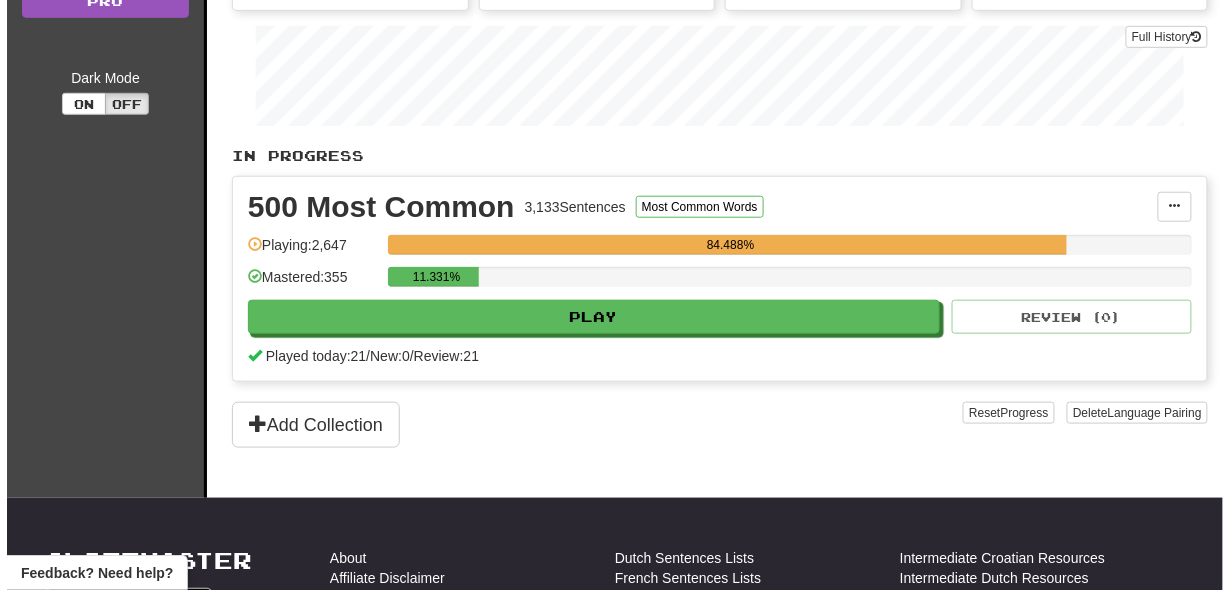 scroll, scrollTop: 326, scrollLeft: 0, axis: vertical 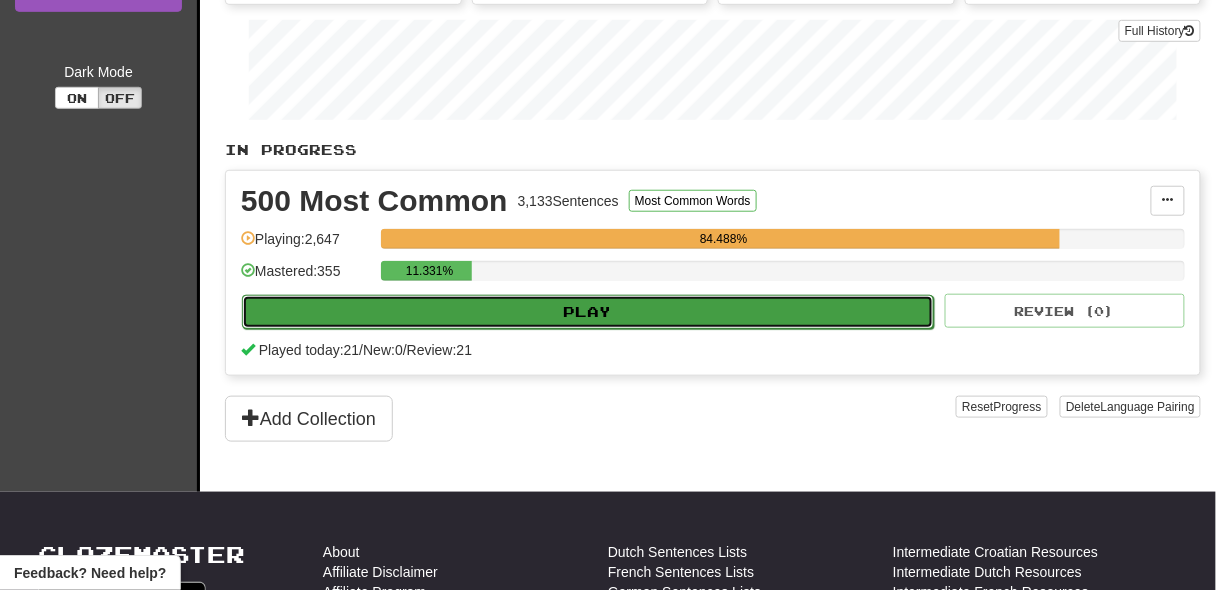click on "Play" at bounding box center [588, 312] 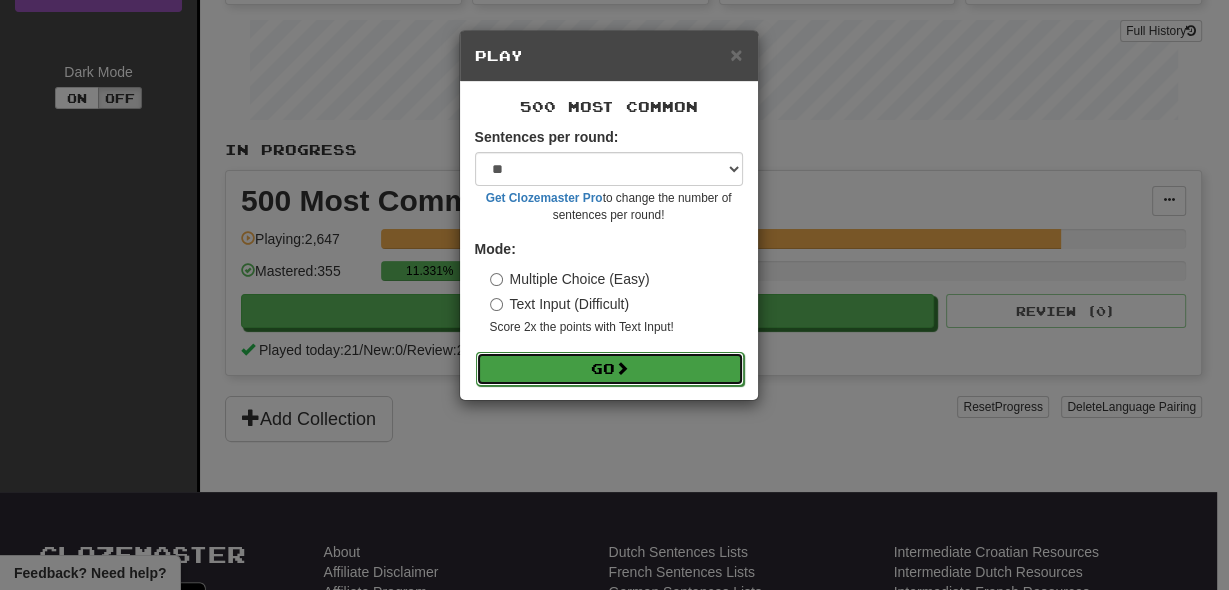 click on "Go" at bounding box center (610, 369) 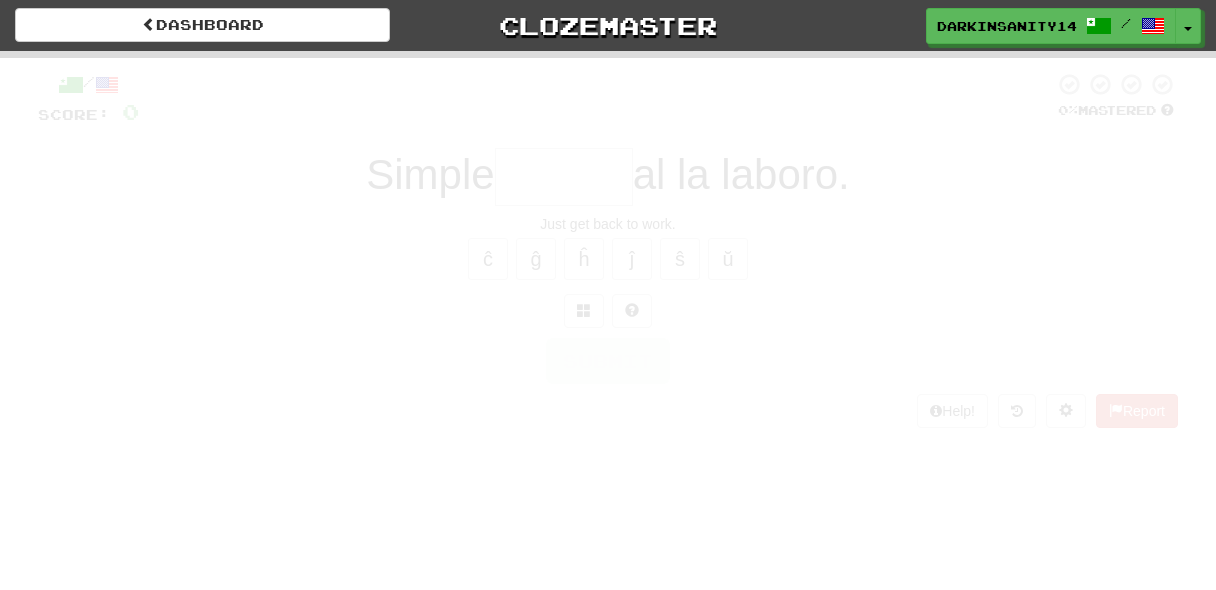 scroll, scrollTop: 0, scrollLeft: 0, axis: both 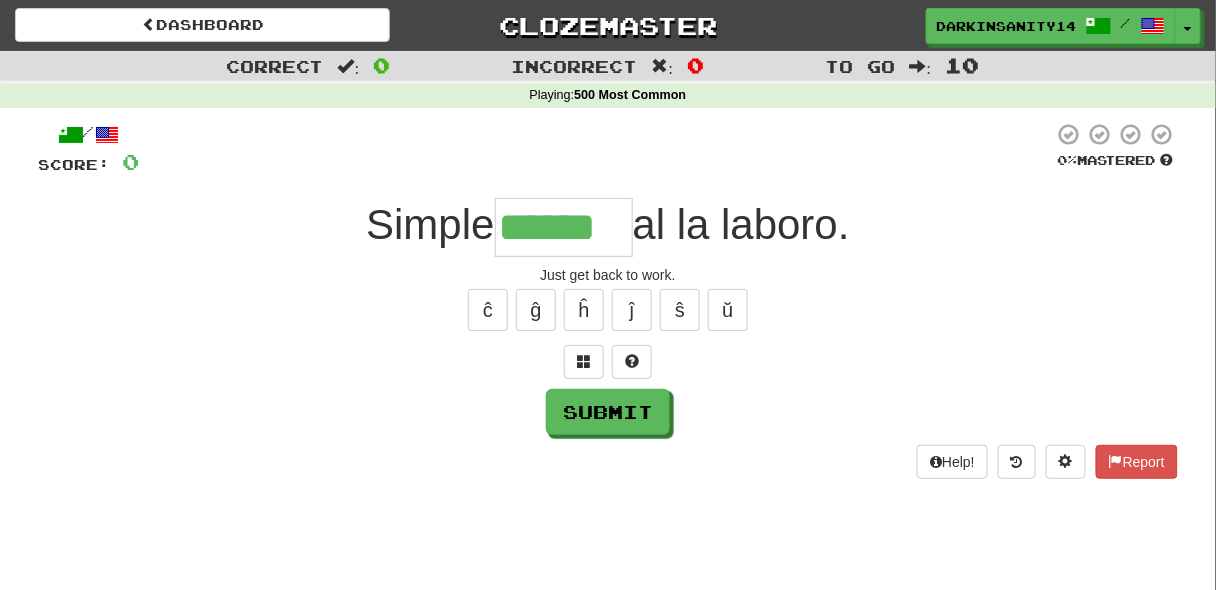 type on "******" 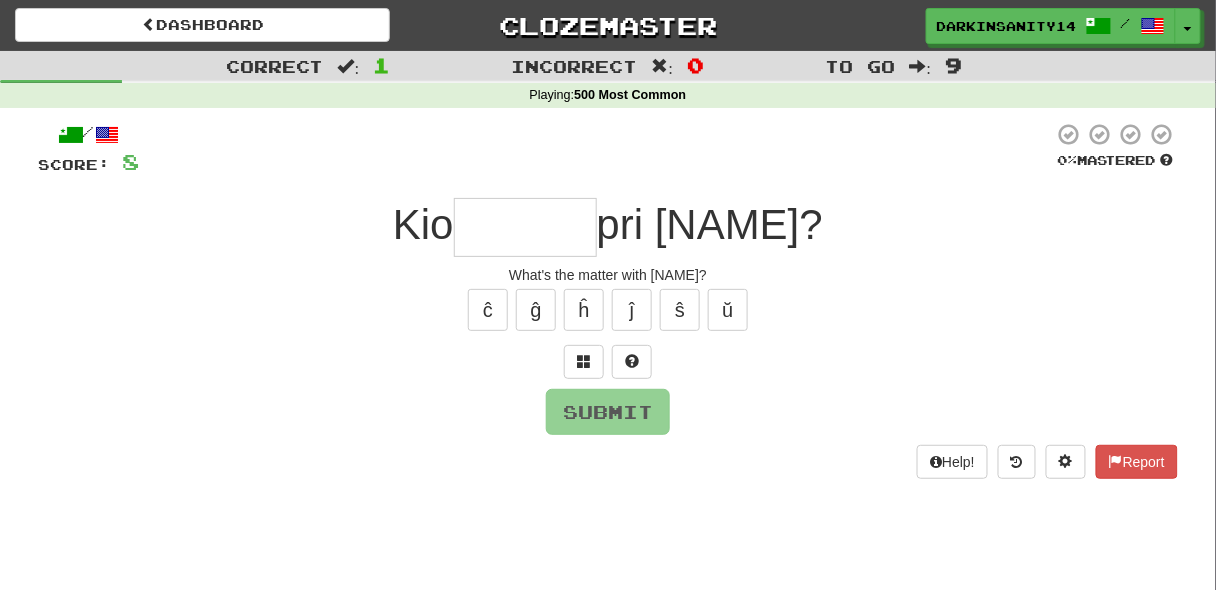 type on "*" 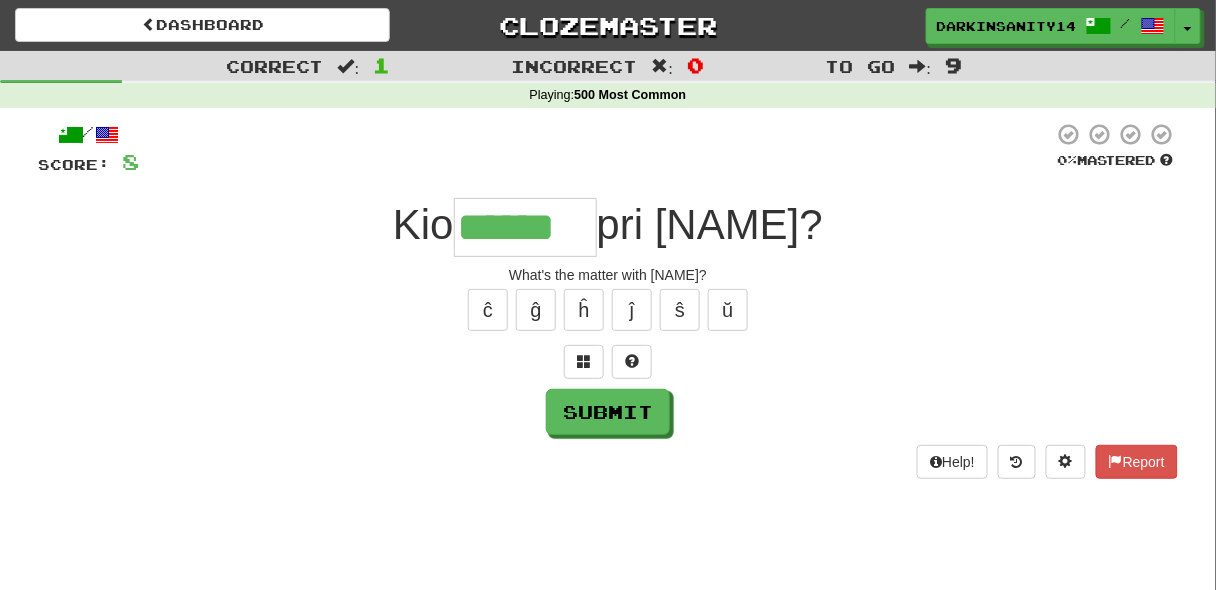 type on "******" 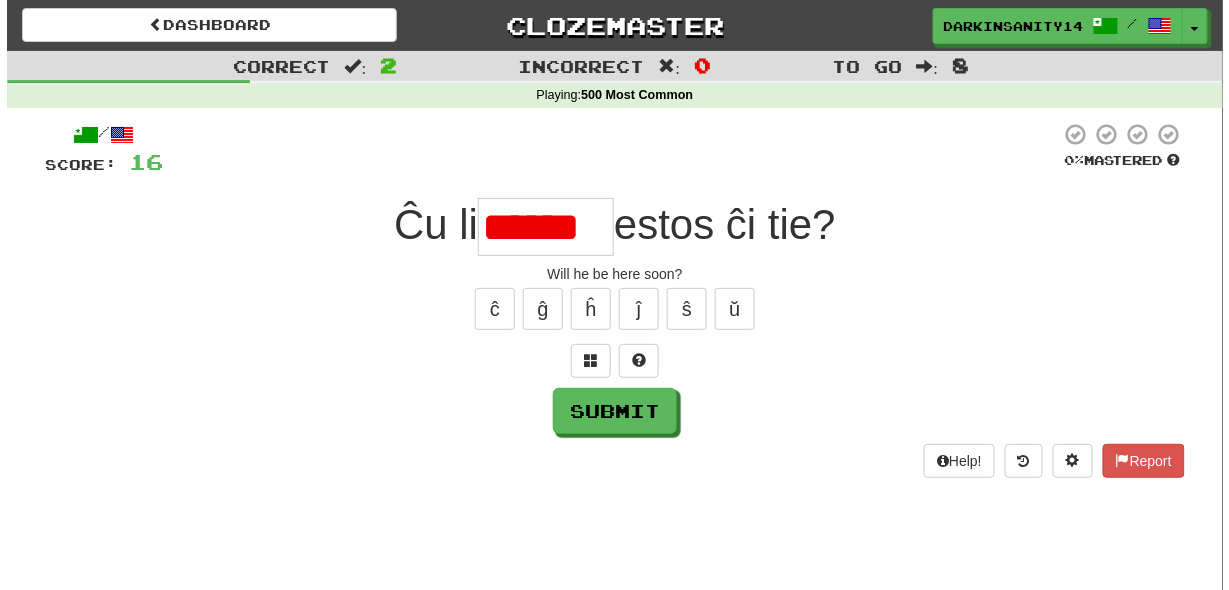 scroll, scrollTop: 0, scrollLeft: 0, axis: both 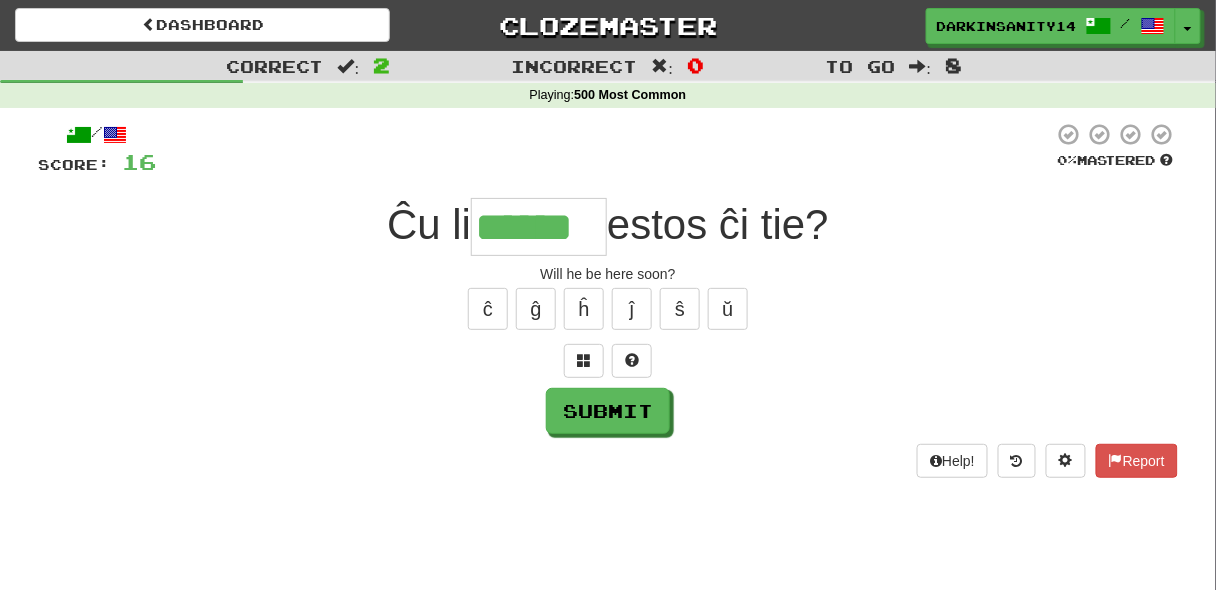 type on "******" 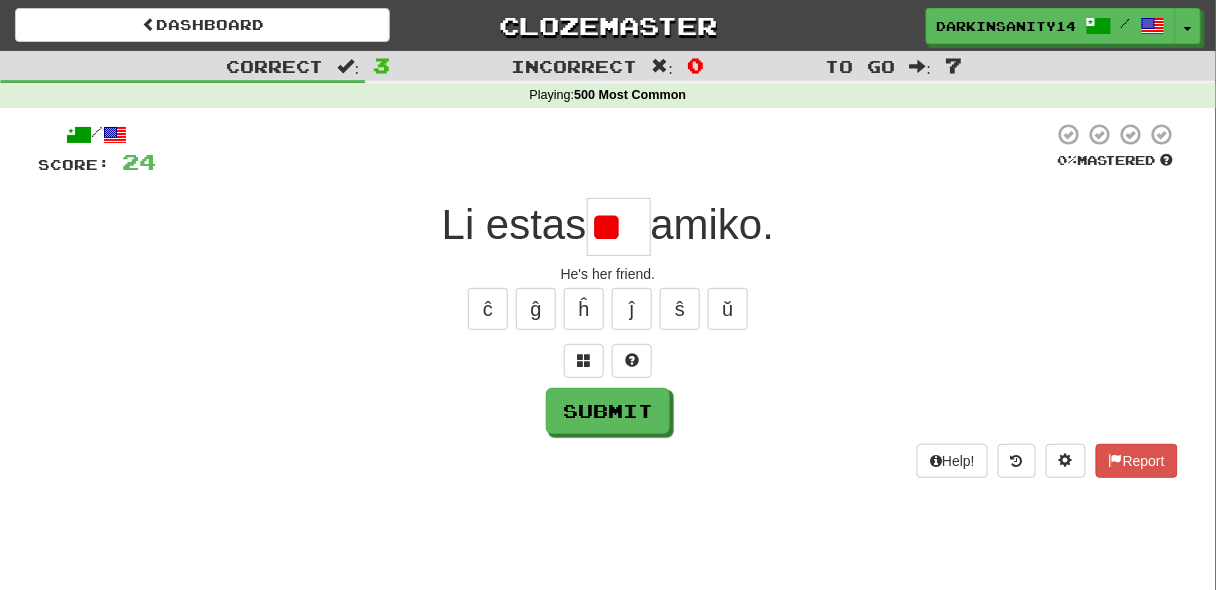 type on "*" 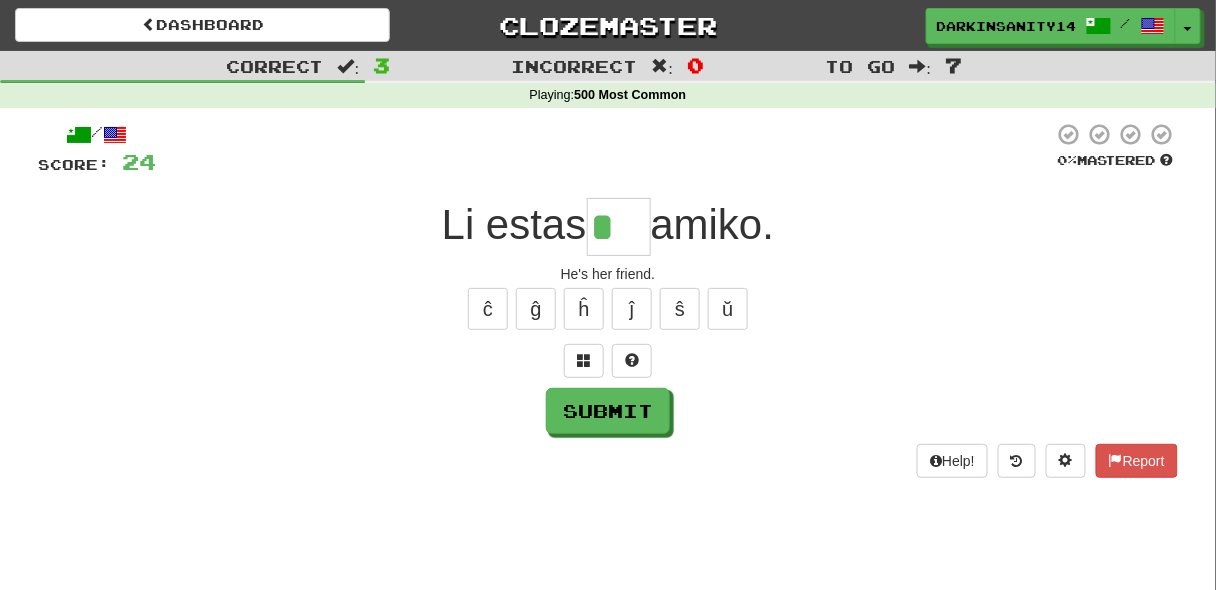 paste on "*" 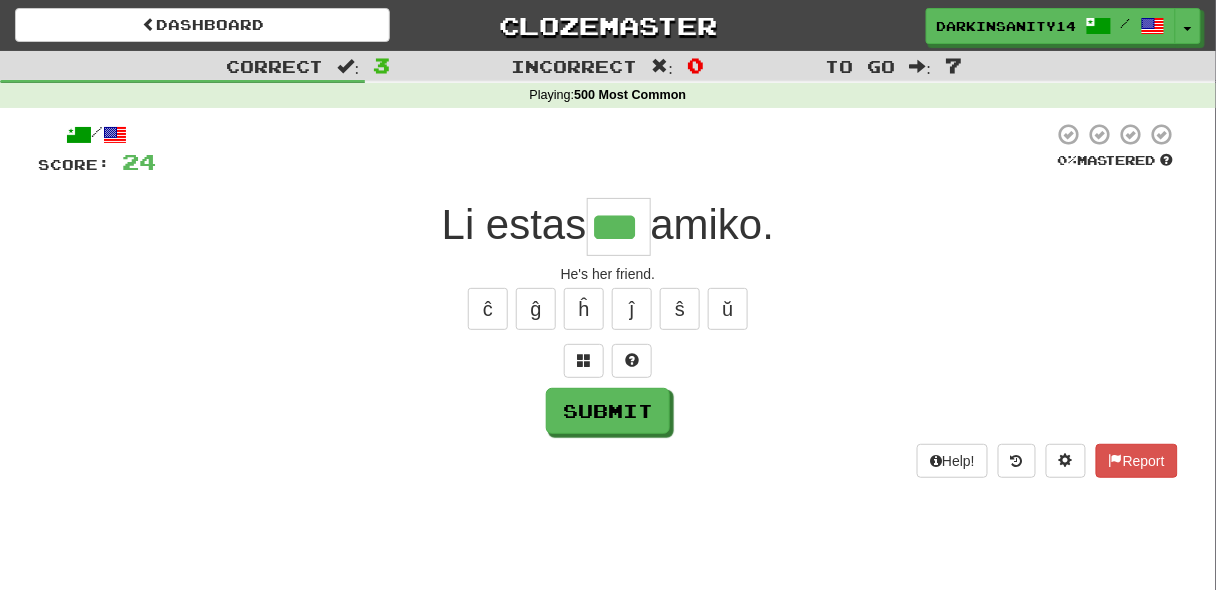 type on "***" 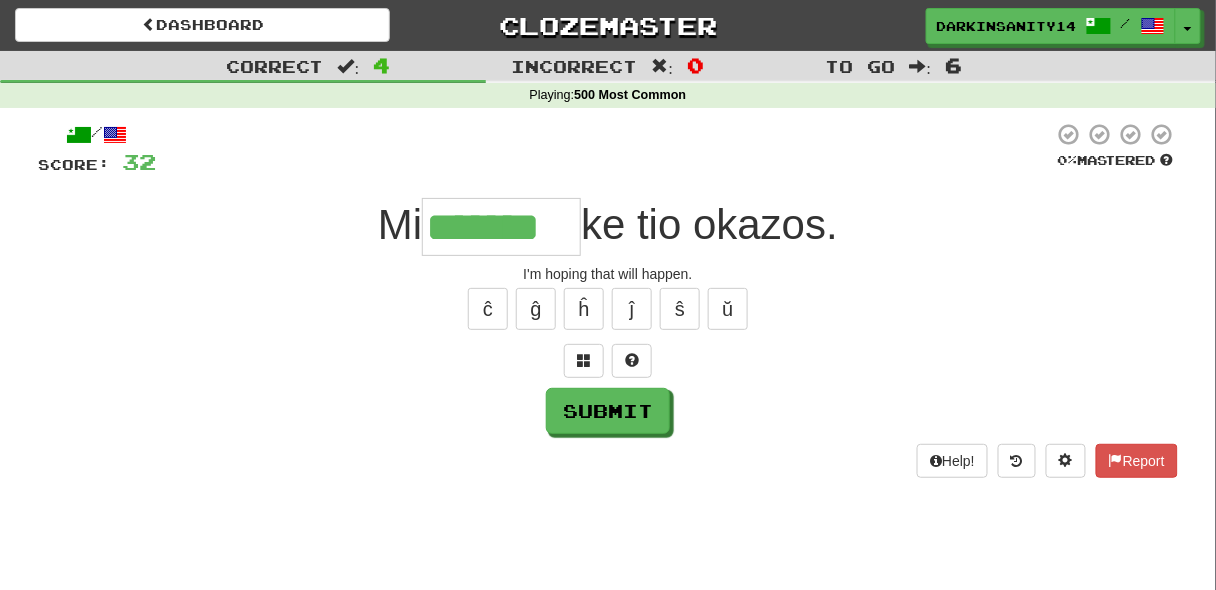 type on "*******" 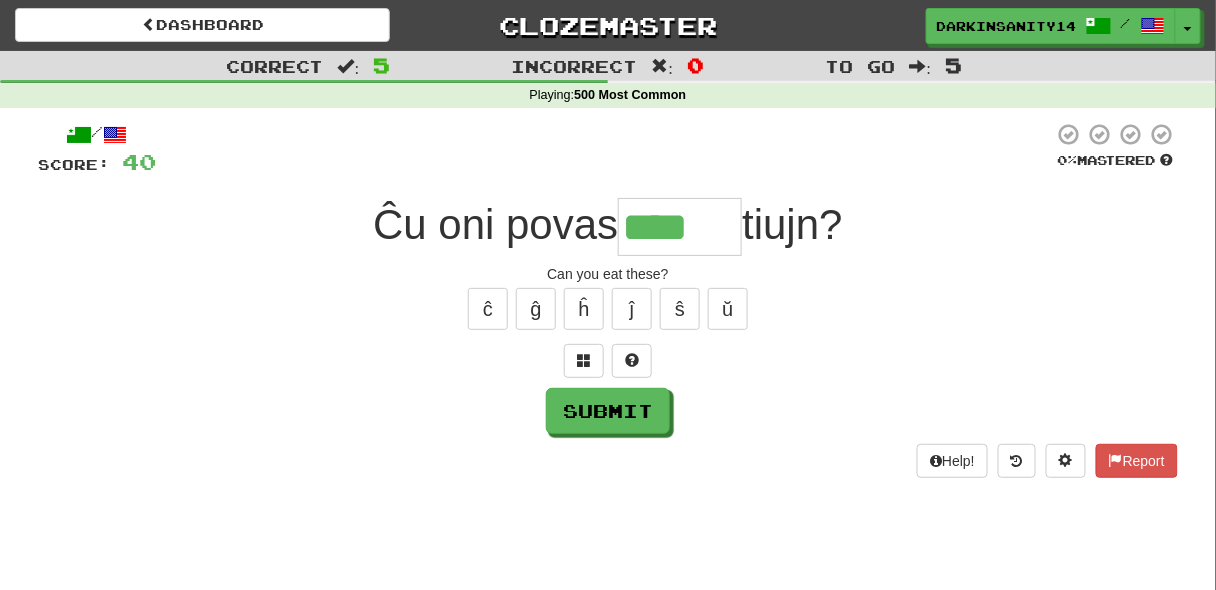 paste on "*" 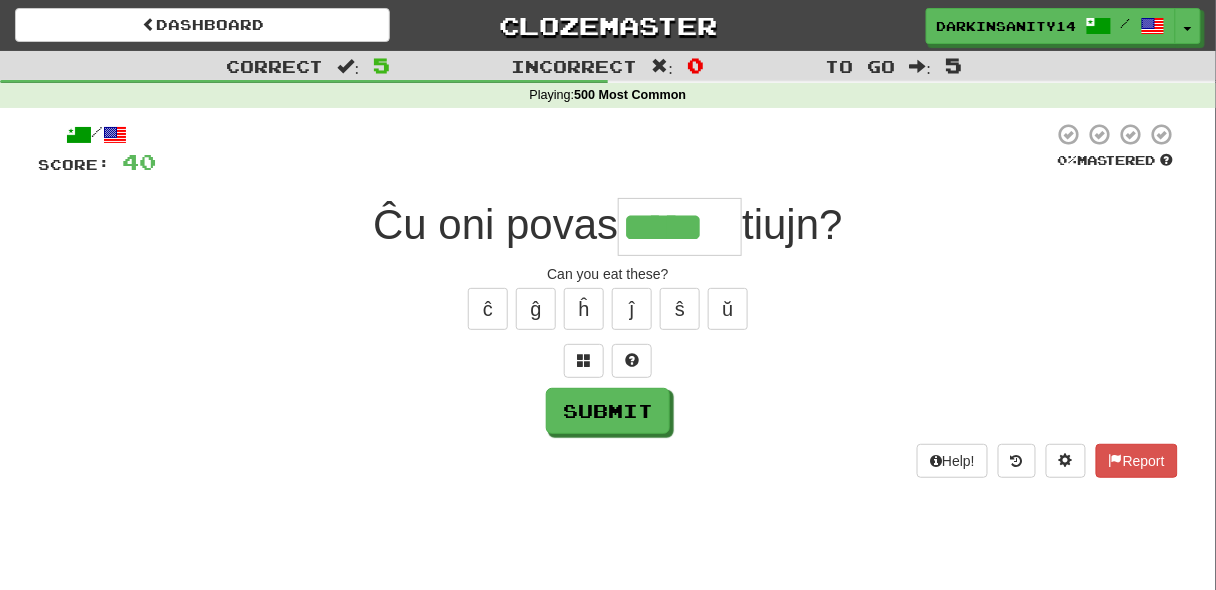 type on "*****" 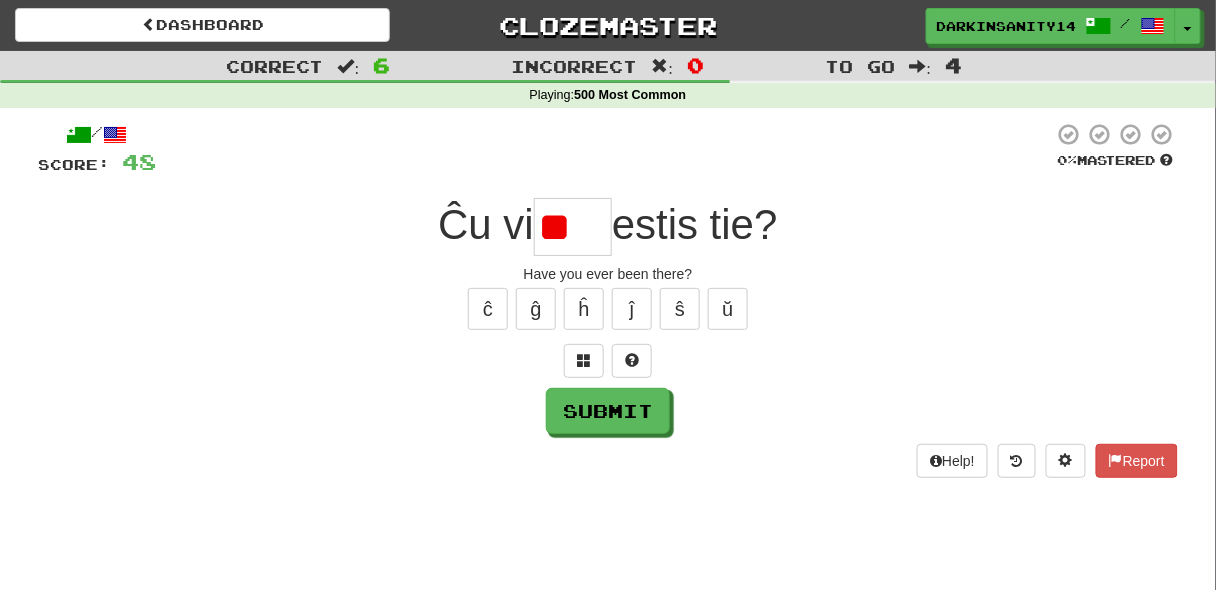 type on "*" 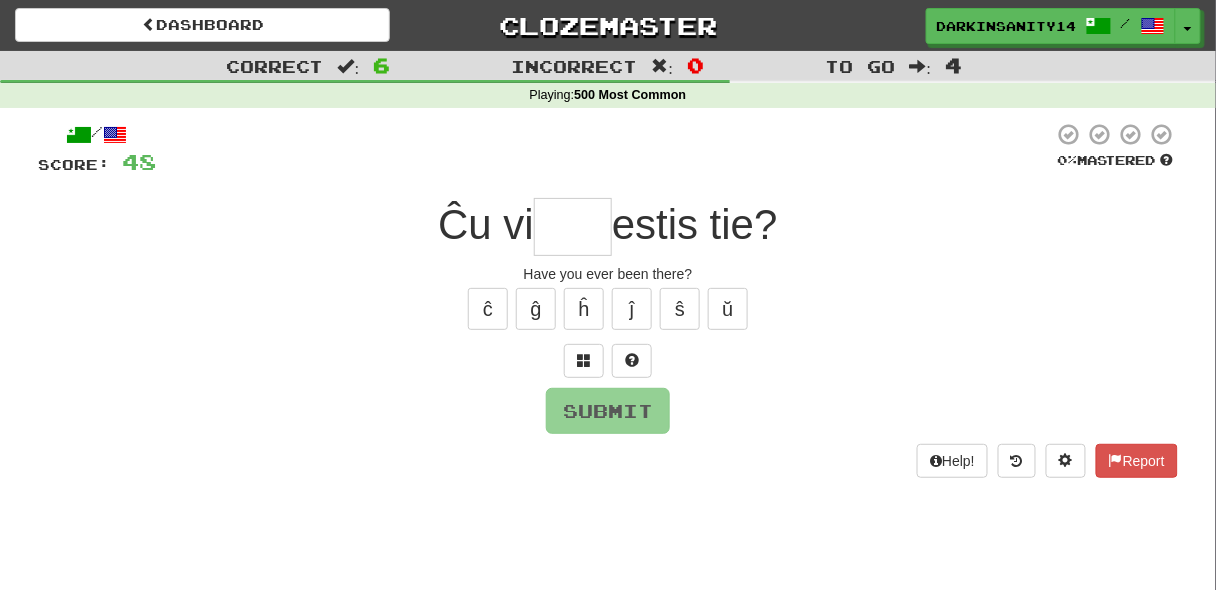 paste on "*" 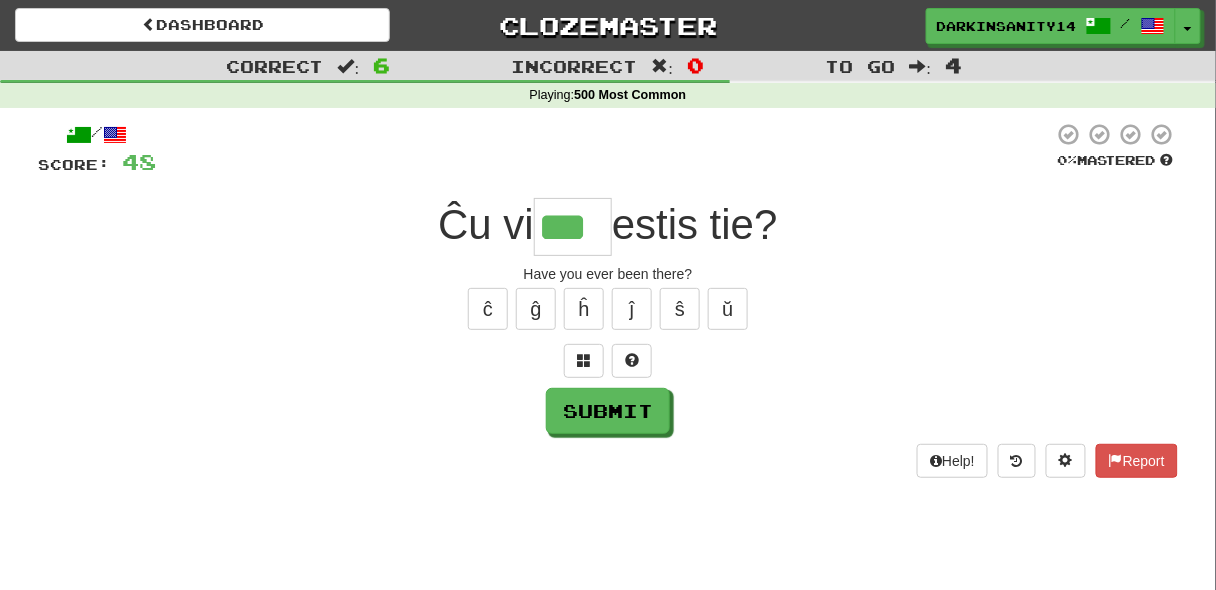 type on "***" 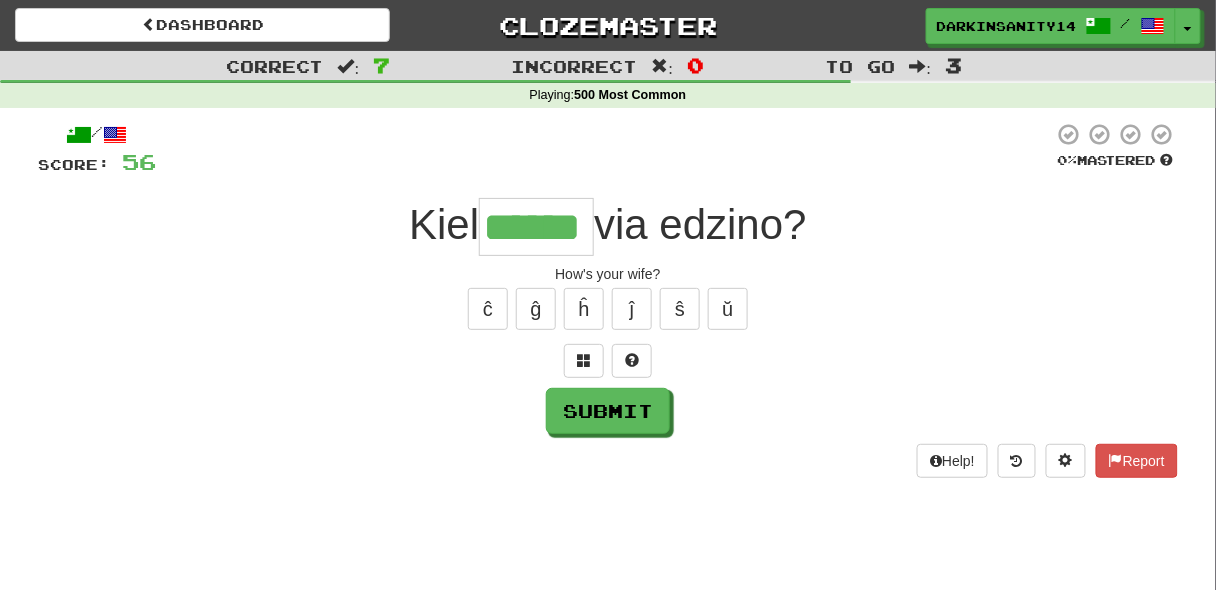 type on "******" 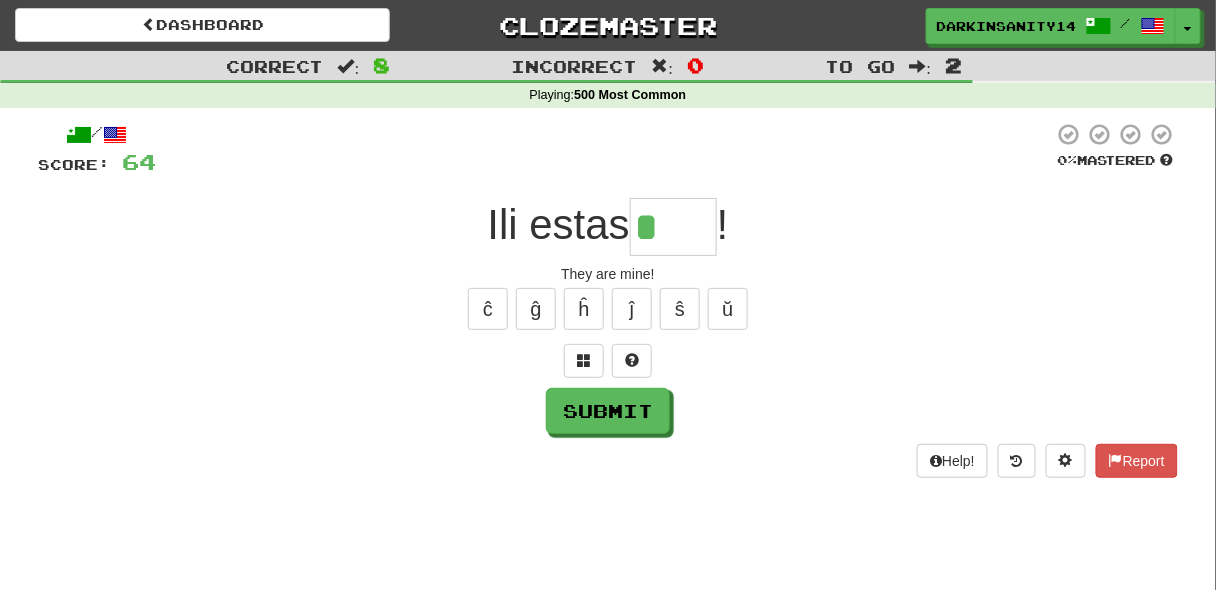 paste on "*" 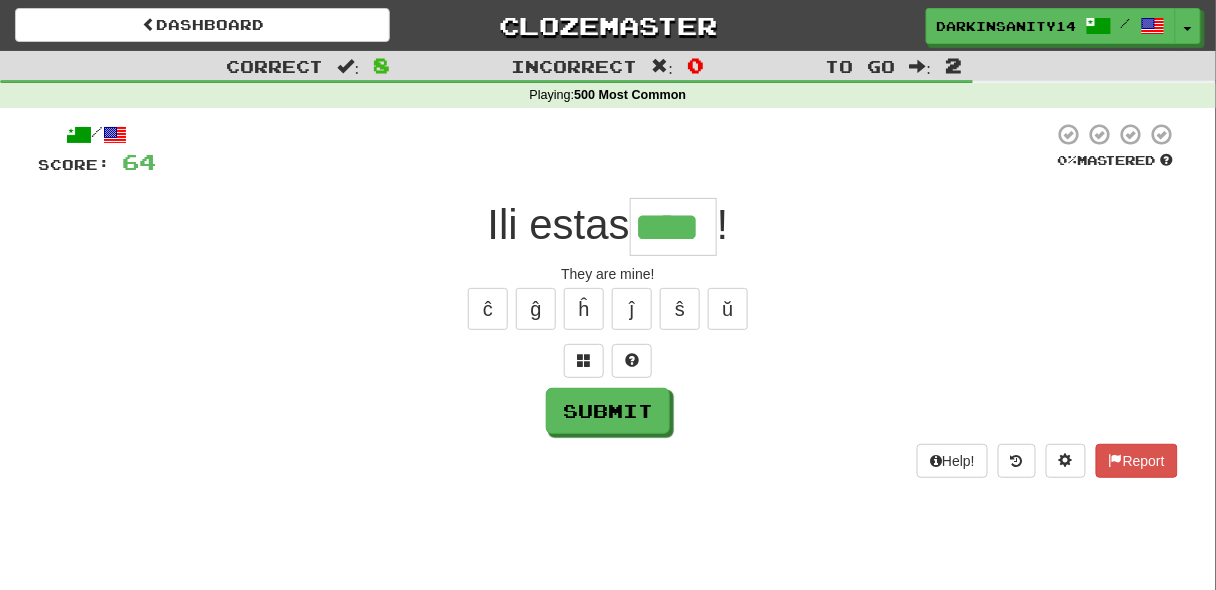 type on "****" 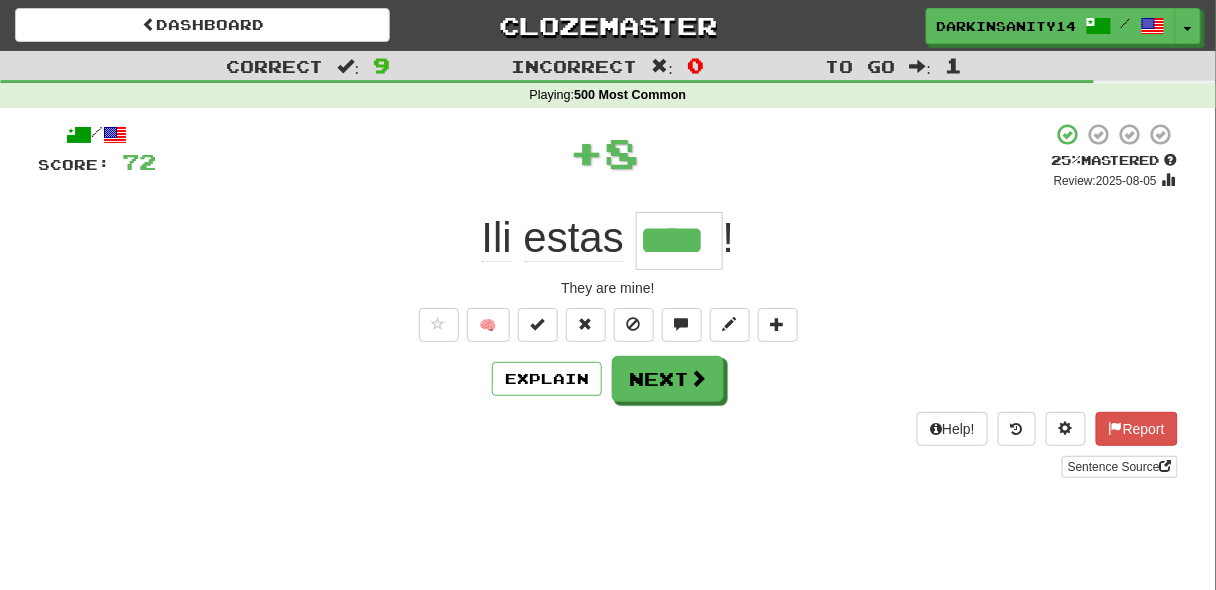 type 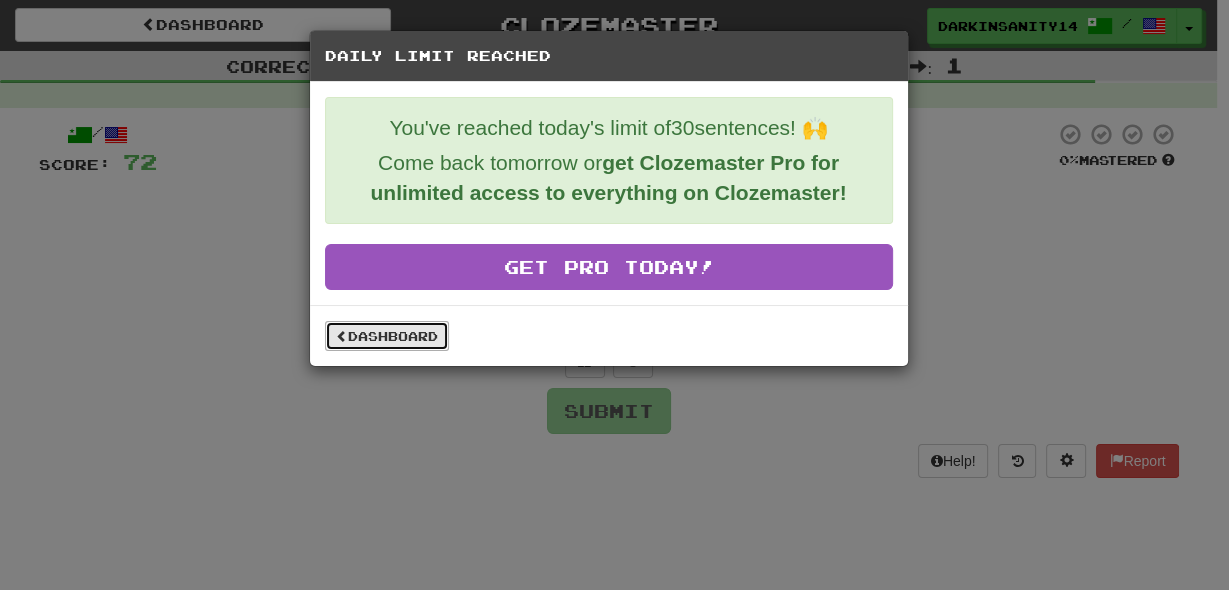click on "Dashboard" at bounding box center (387, 336) 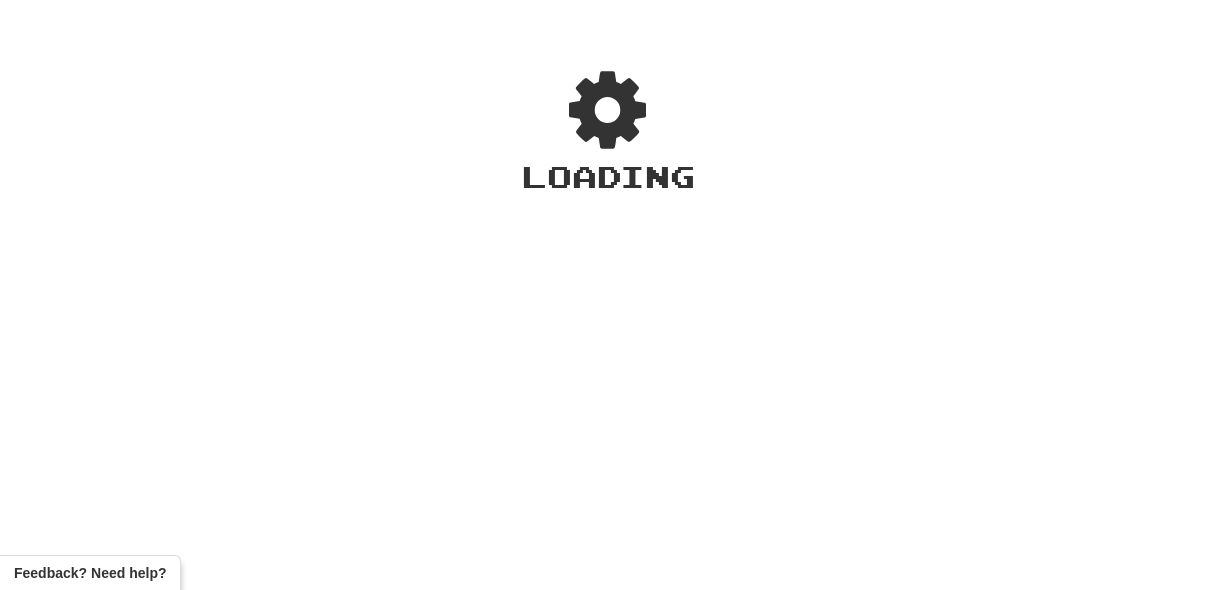scroll, scrollTop: 0, scrollLeft: 0, axis: both 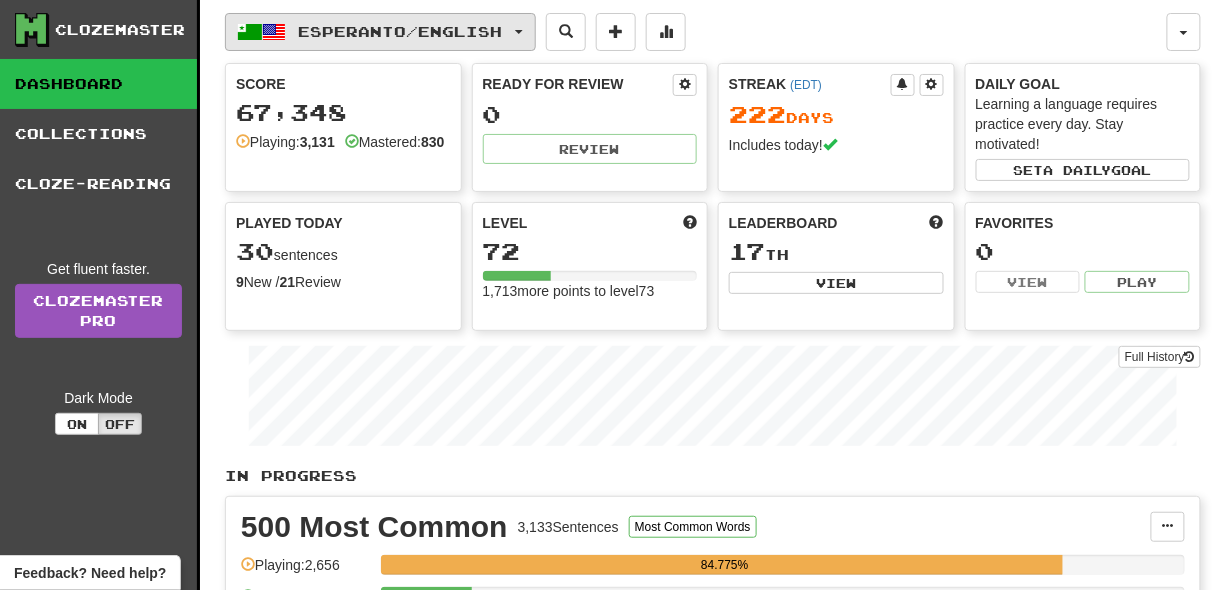 click on "Esperanto  /  English" at bounding box center (401, 31) 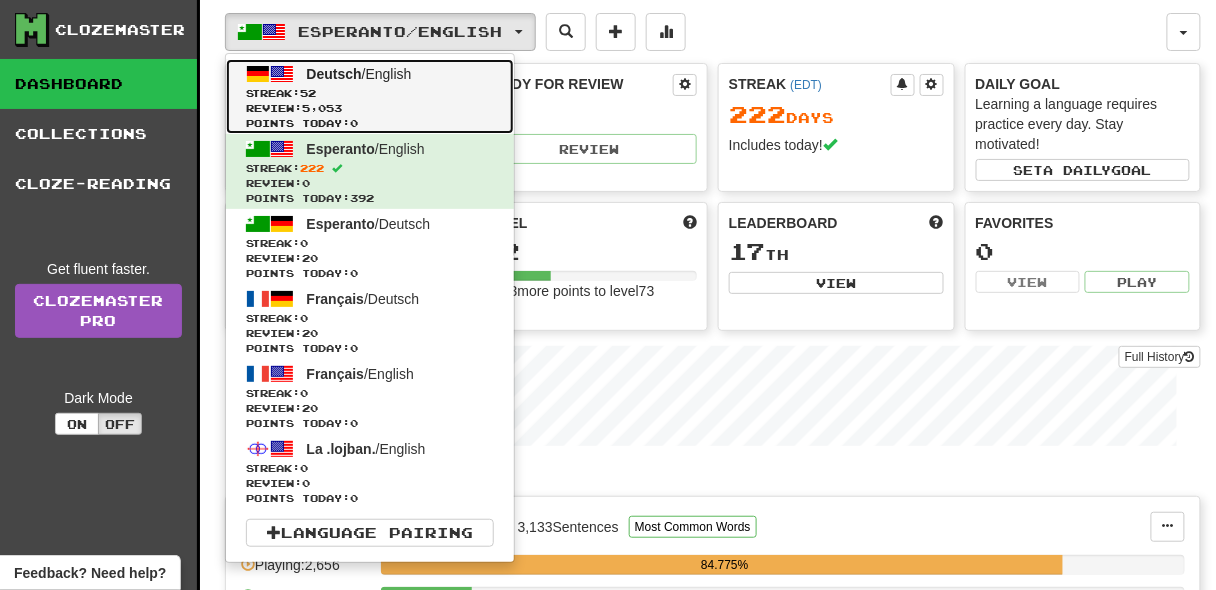 click on "Review:  5,053" at bounding box center (370, 108) 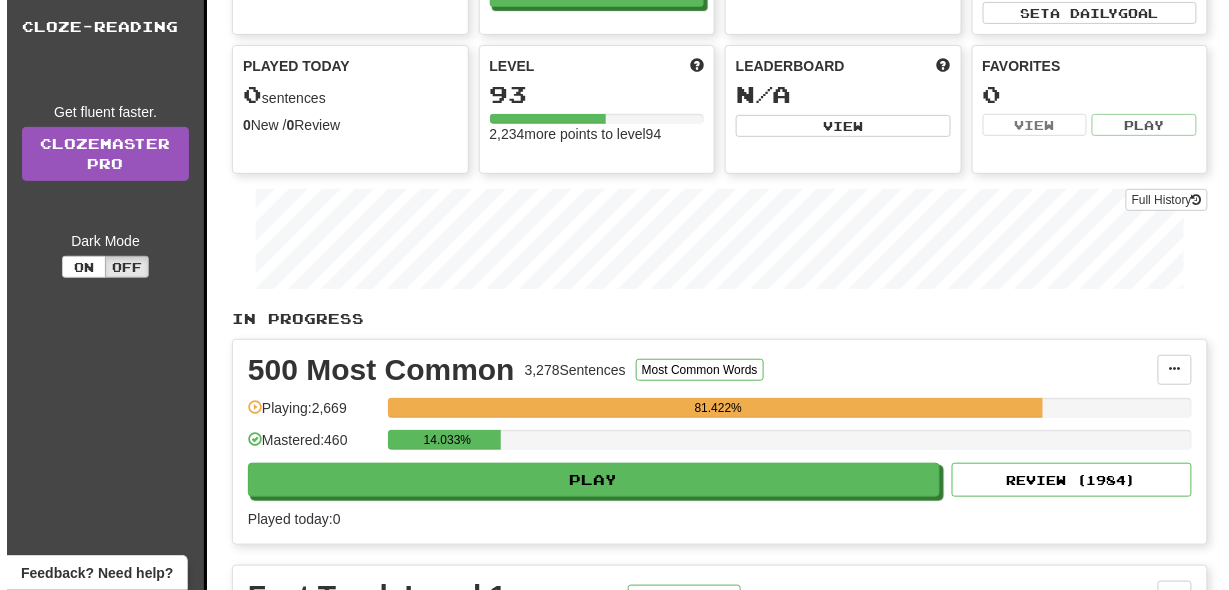 scroll, scrollTop: 176, scrollLeft: 0, axis: vertical 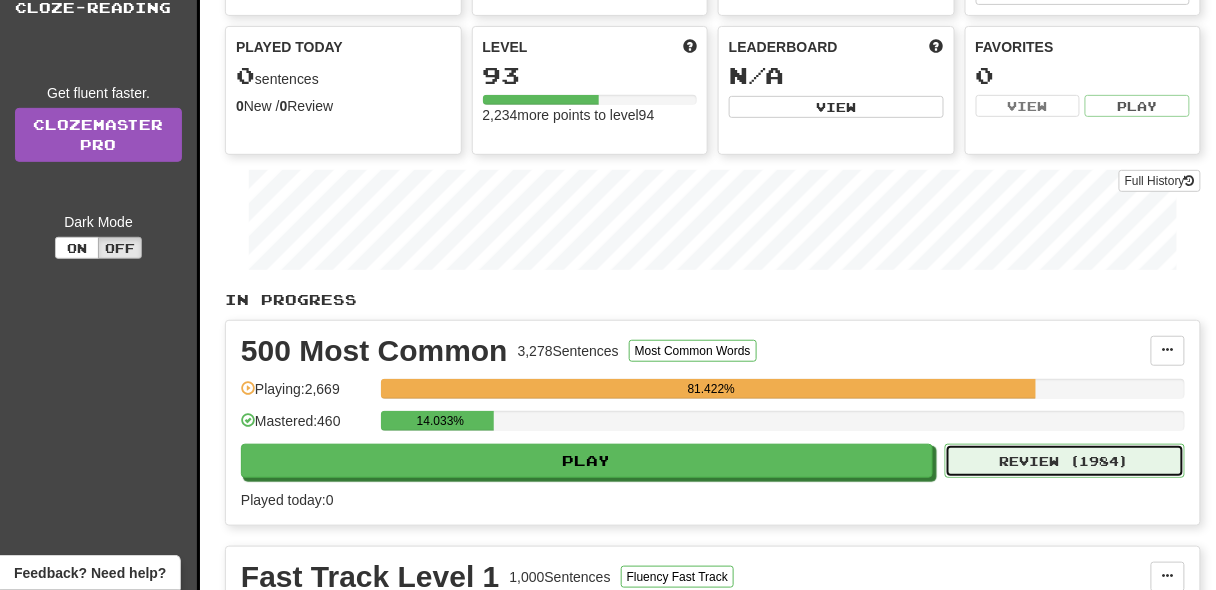 click on "Review ( 1984 )" at bounding box center [1065, 461] 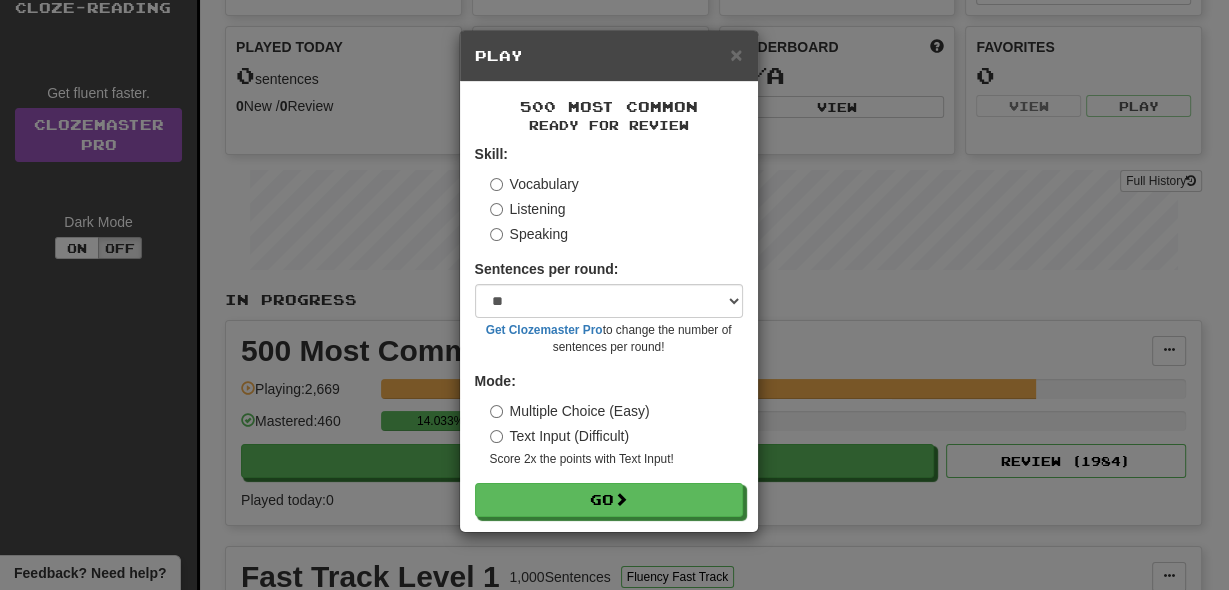 click on "Multiple Choice (Easy)" at bounding box center [570, 411] 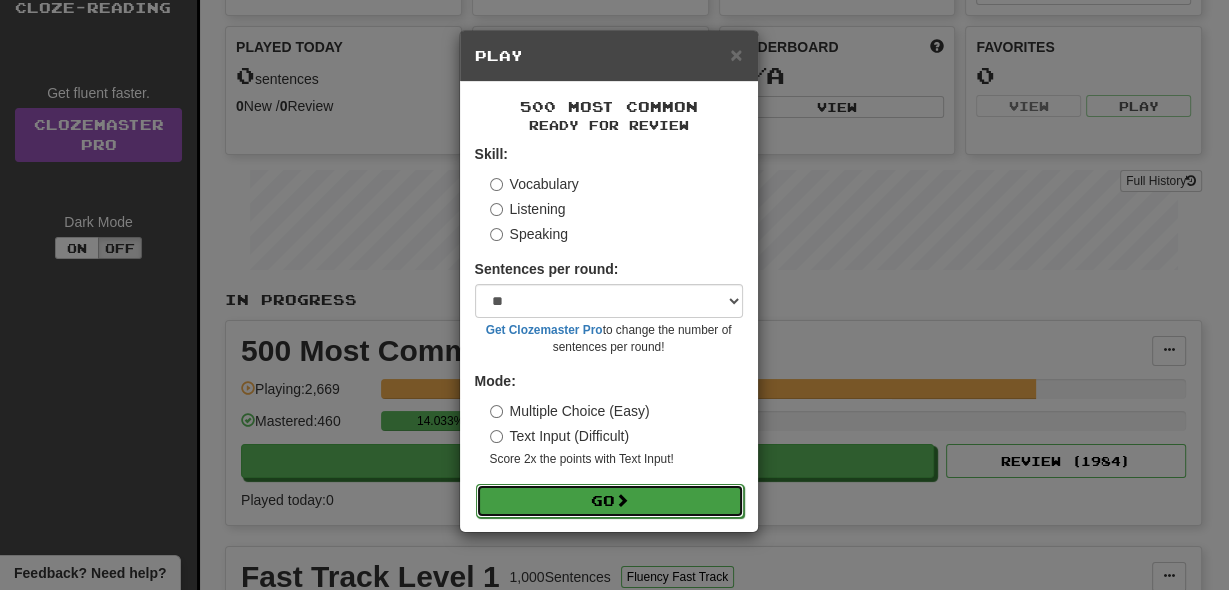 click on "Go" at bounding box center [610, 501] 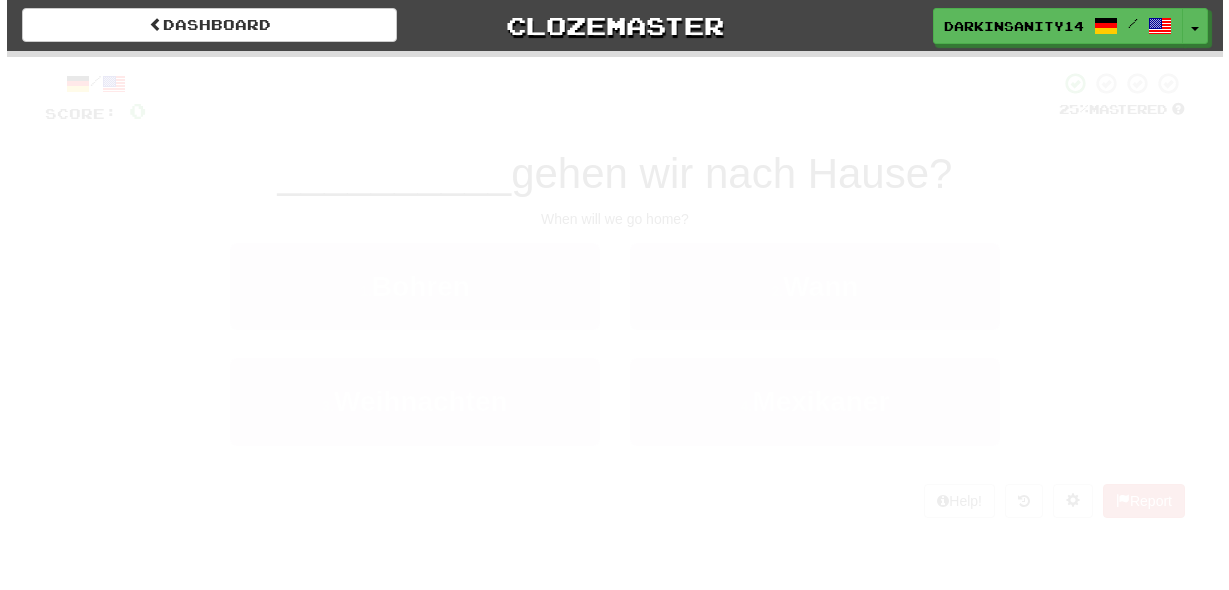 scroll, scrollTop: 0, scrollLeft: 0, axis: both 